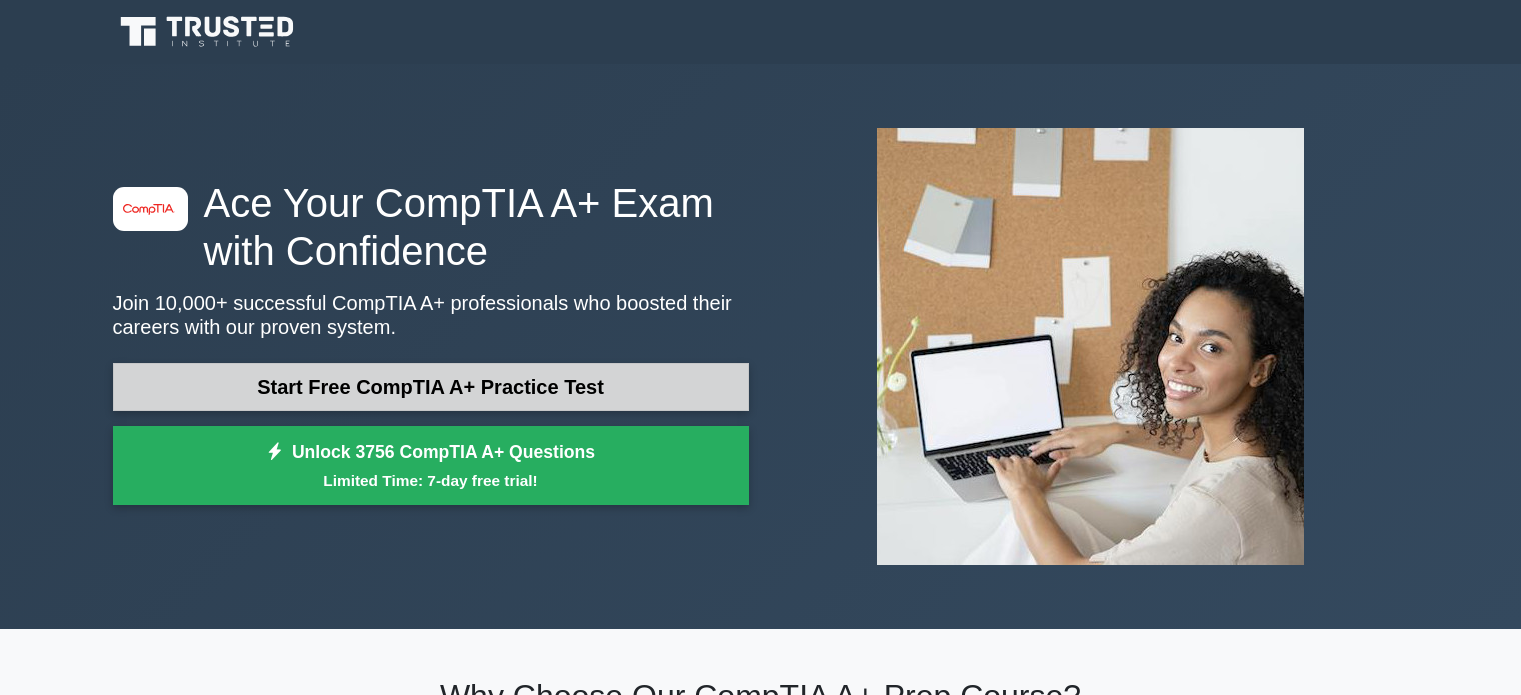 scroll, scrollTop: 0, scrollLeft: 0, axis: both 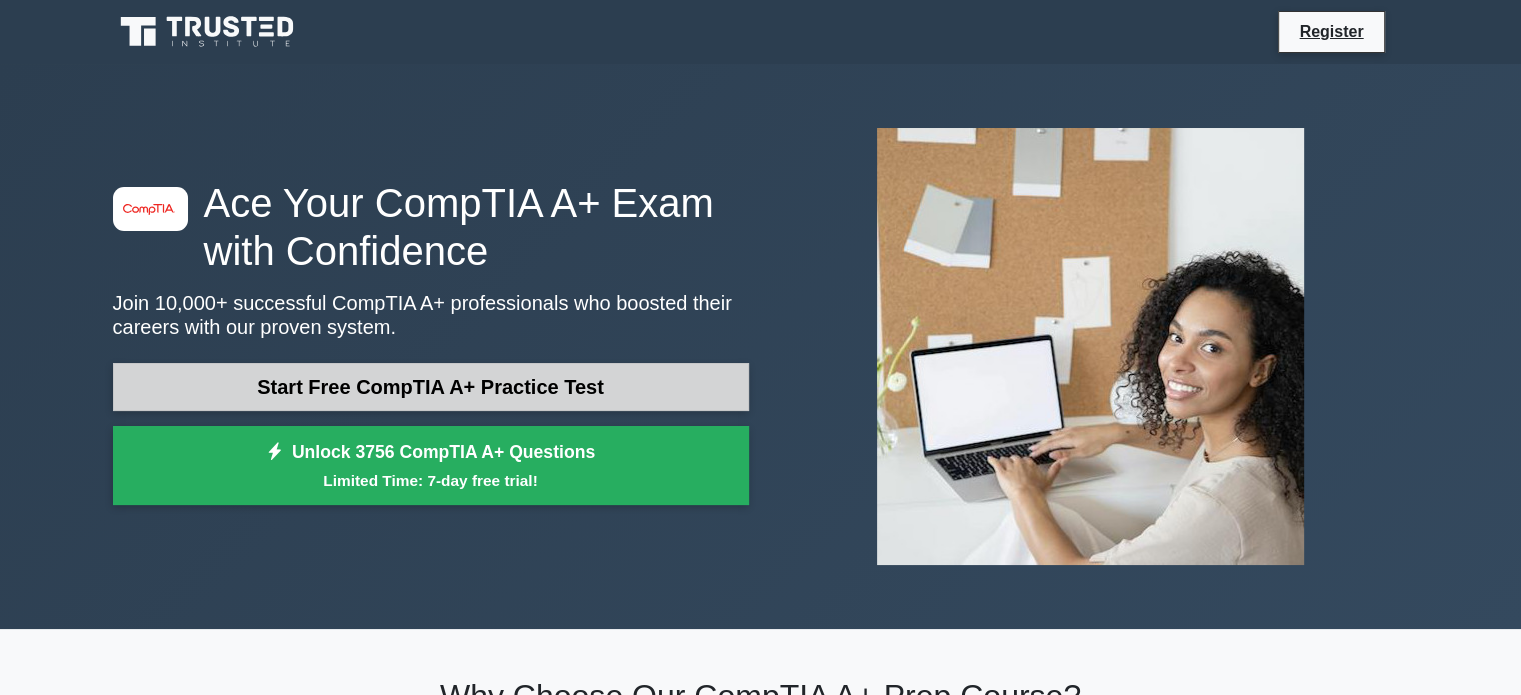 click on "Start Free CompTIA A+ Practice Test" at bounding box center (431, 387) 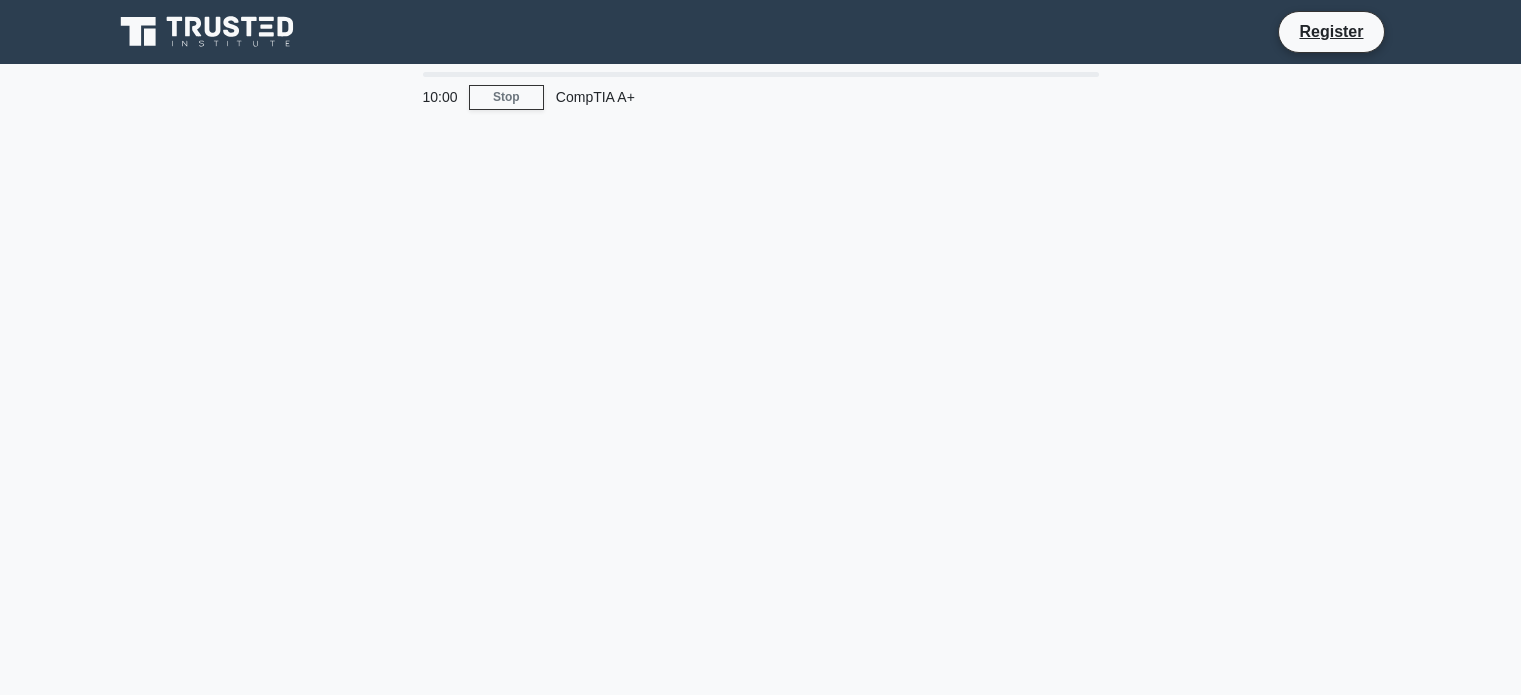scroll, scrollTop: 0, scrollLeft: 0, axis: both 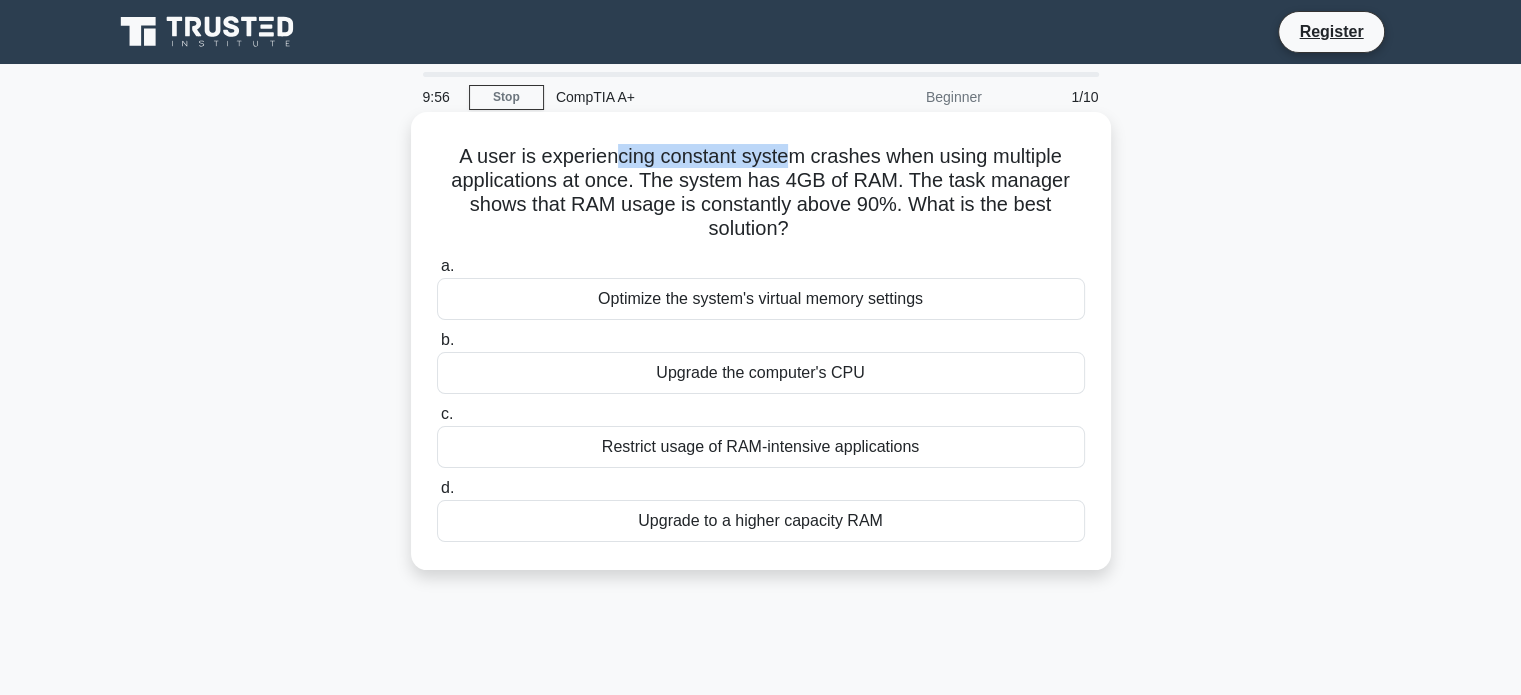 drag, startPoint x: 608, startPoint y: 163, endPoint x: 788, endPoint y: 158, distance: 180.06943 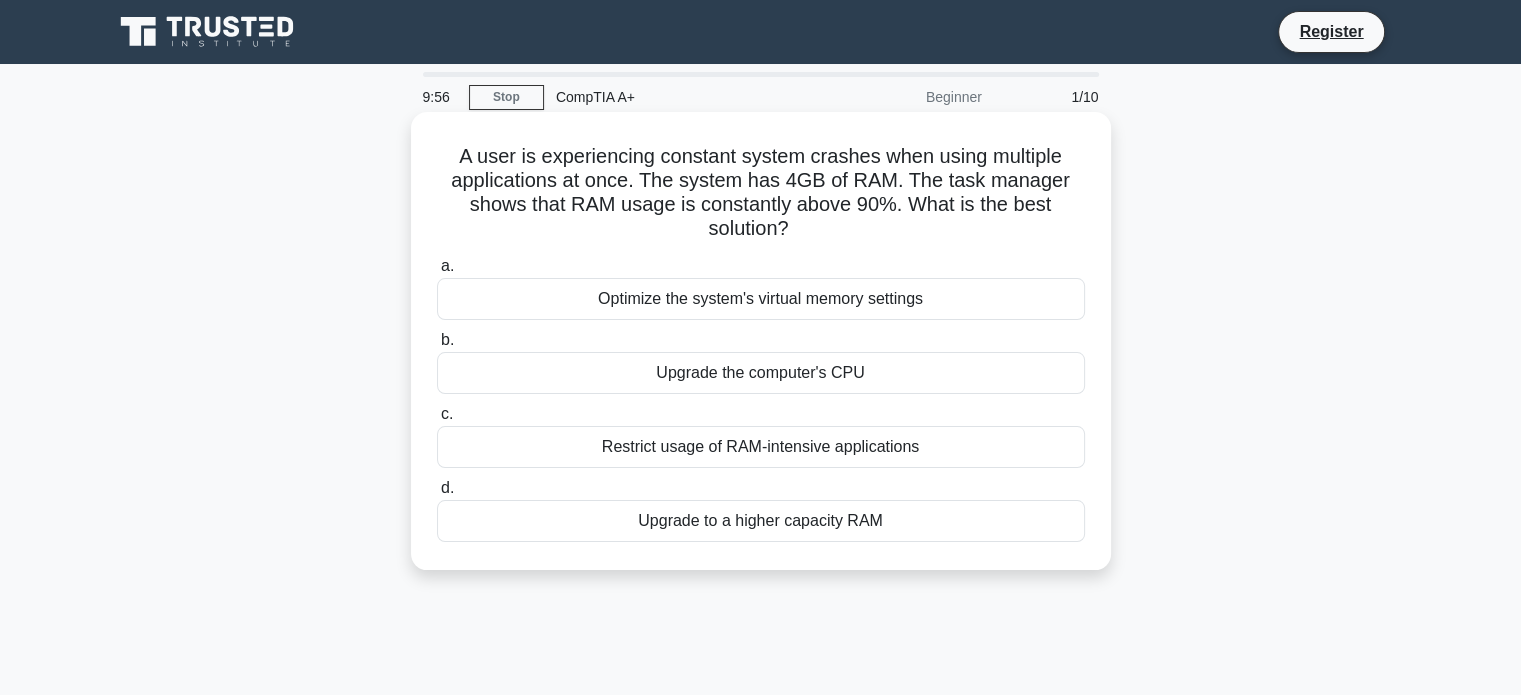 click on "A user is experiencing constant system crashes when using multiple applications at once. The system has 4GB of RAM. The task manager shows that RAM usage is constantly above 90%. What is the best solution?
.spinner_0XTQ{transform-origin:center;animation:spinner_y6GP .75s linear infinite}@keyframes spinner_y6GP{100%{transform:rotate(360deg)}}" at bounding box center [761, 193] 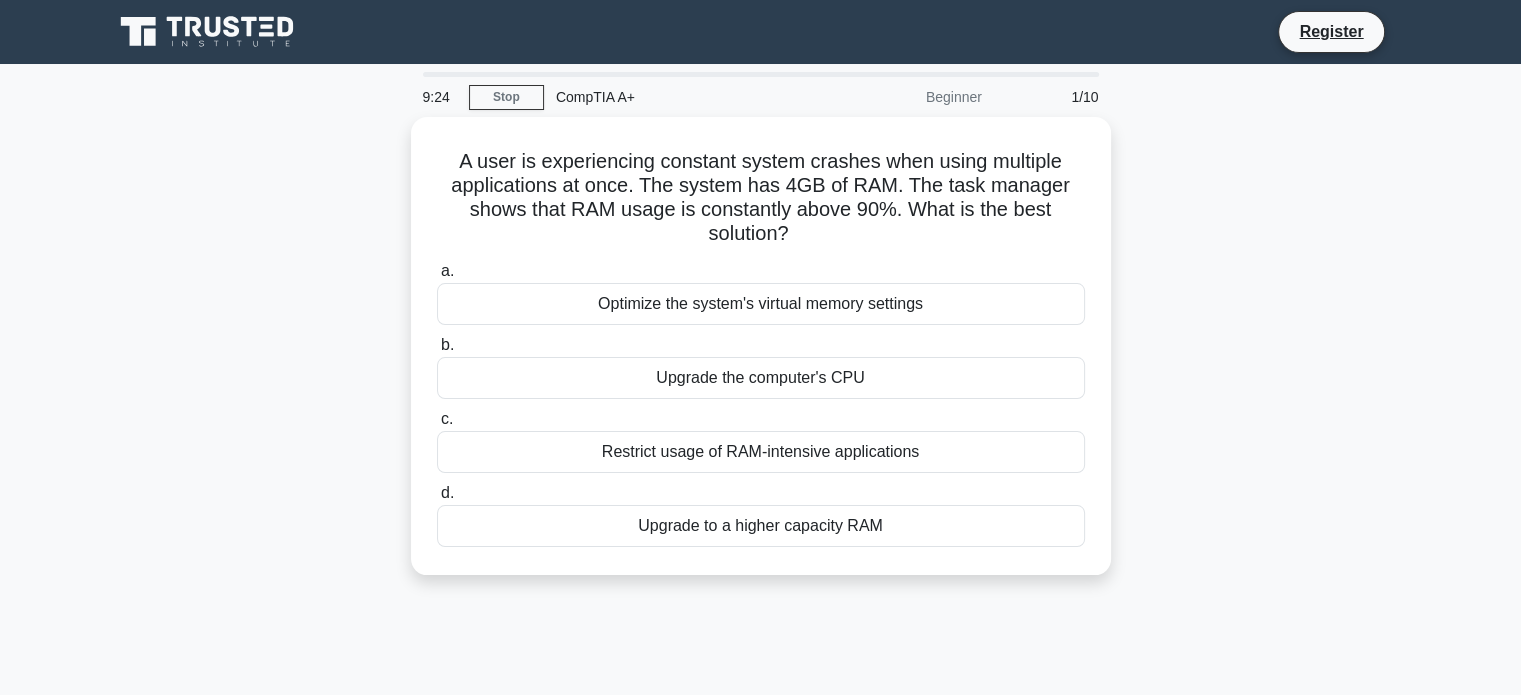 drag, startPoint x: 756, startPoint y: 521, endPoint x: 691, endPoint y: 587, distance: 92.63369 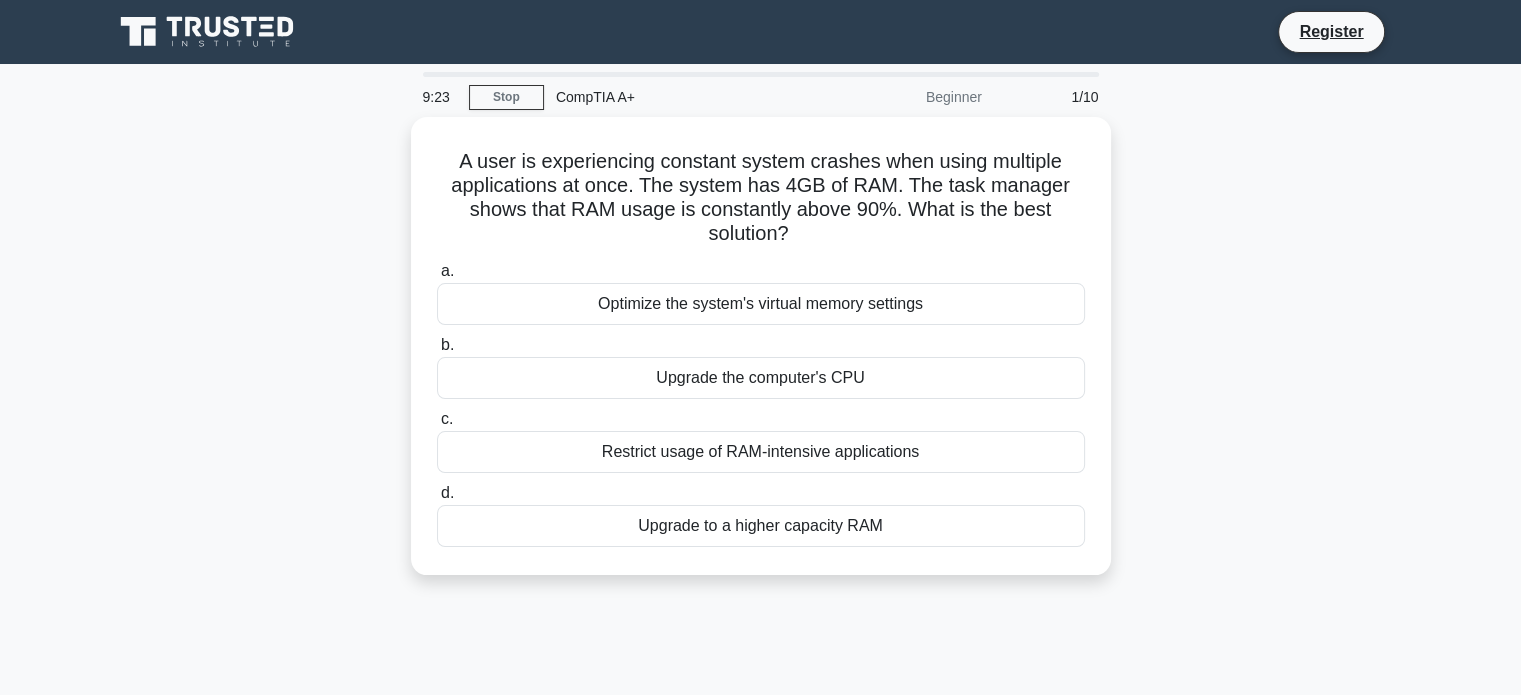 click on "A user is experiencing constant system crashes when using multiple applications at once. The system has 4GB of RAM. The task manager shows that RAM usage is constantly above 90%. What is the best solution?
.spinner_0XTQ{transform-origin:center;animation:spinner_y6GP .75s linear infinite}@keyframes spinner_y6GP{100%{transform:rotate(360deg)}}
a.
Optimize the system's virtual memory settings
b. c." at bounding box center (761, 358) 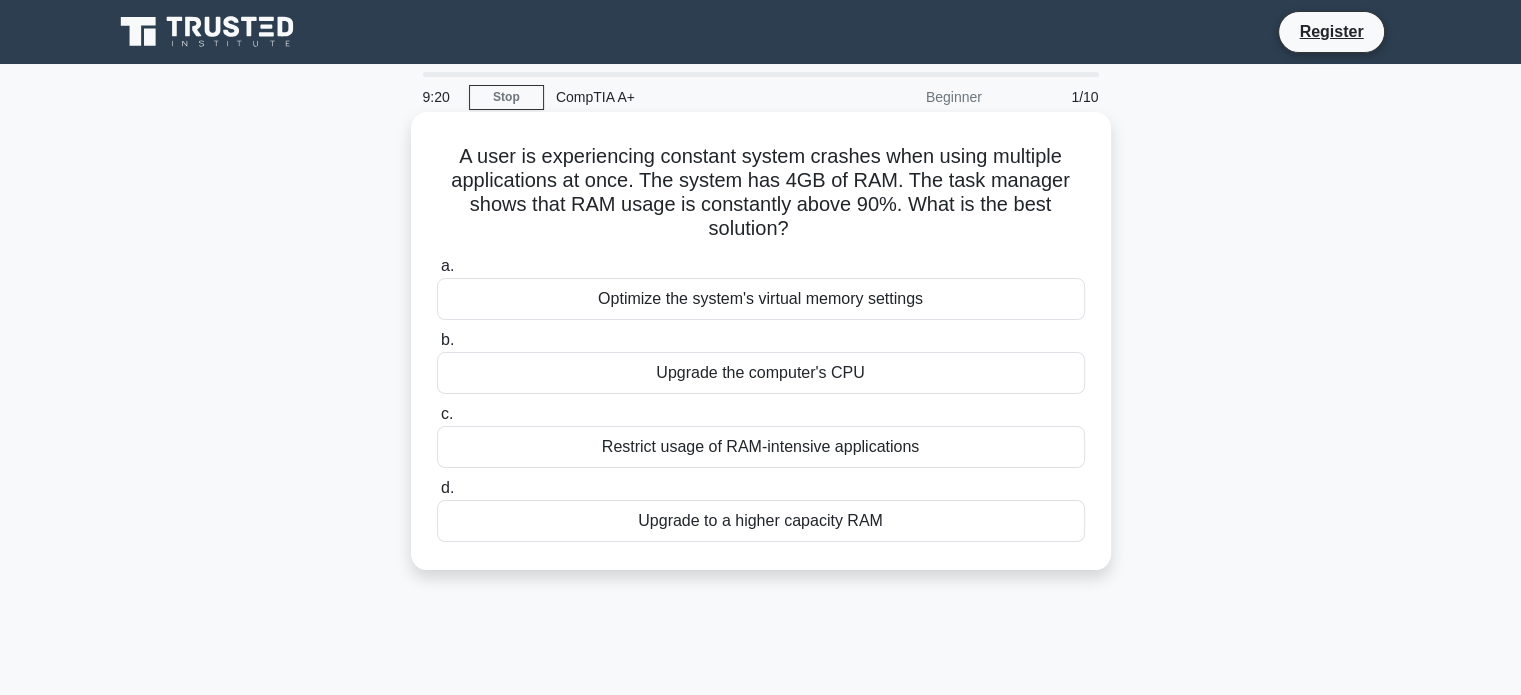 click on "Upgrade to a higher capacity RAM" at bounding box center [761, 521] 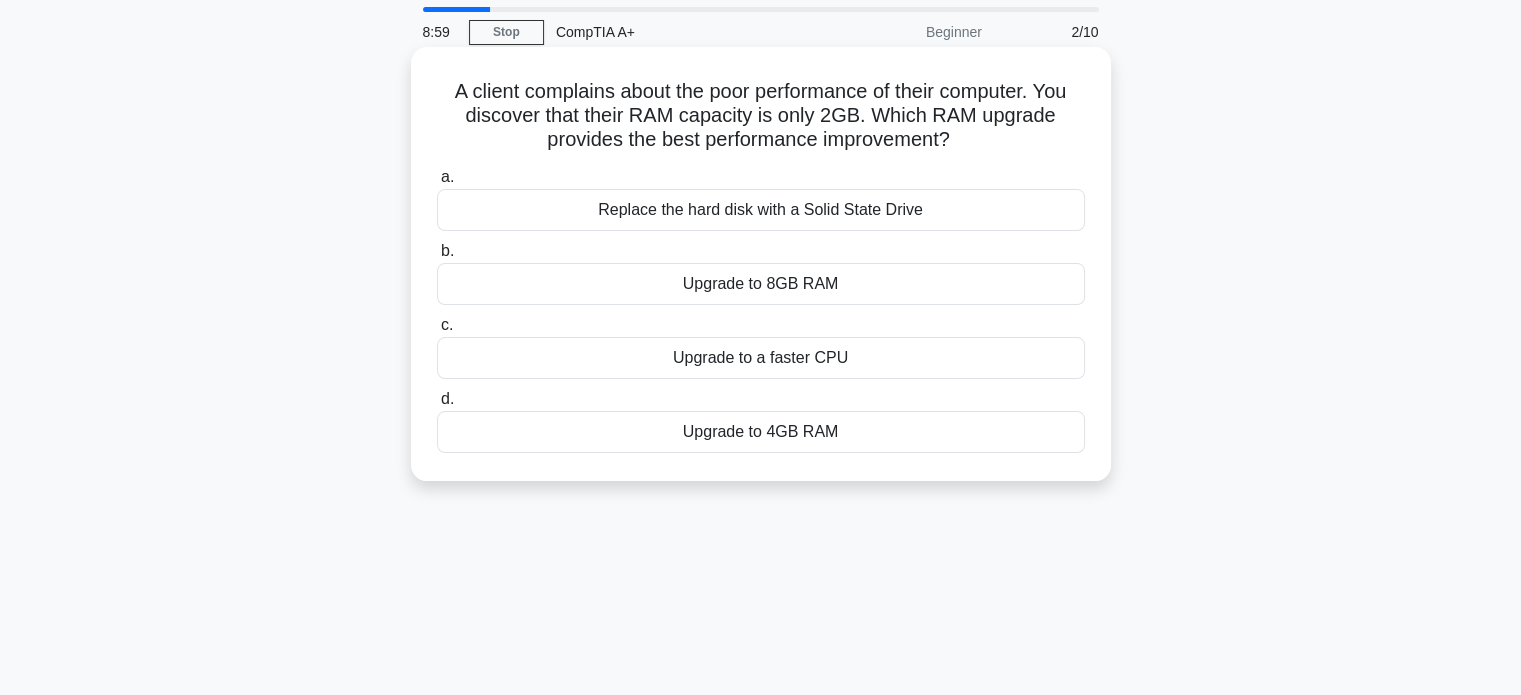 scroll, scrollTop: 100, scrollLeft: 0, axis: vertical 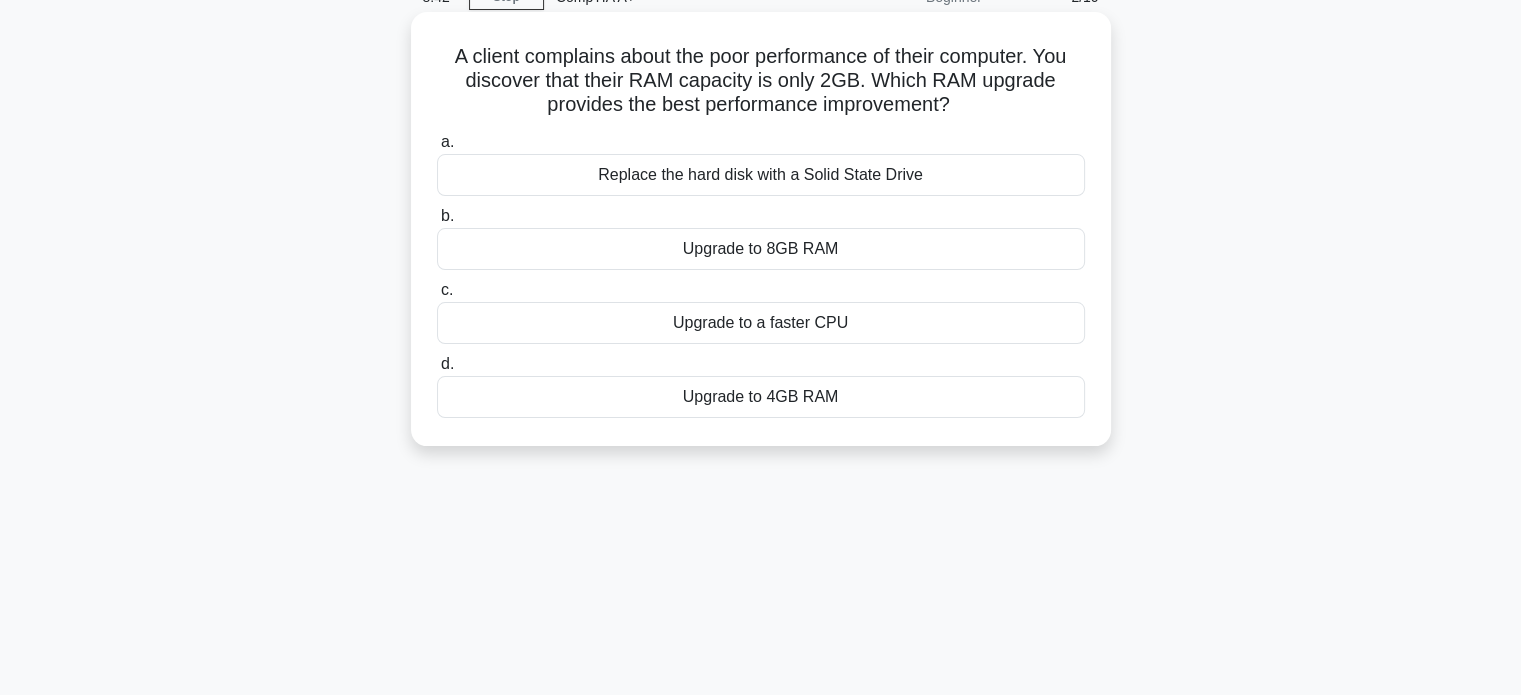 click on "Replace the hard disk with a Solid State Drive" at bounding box center (761, 175) 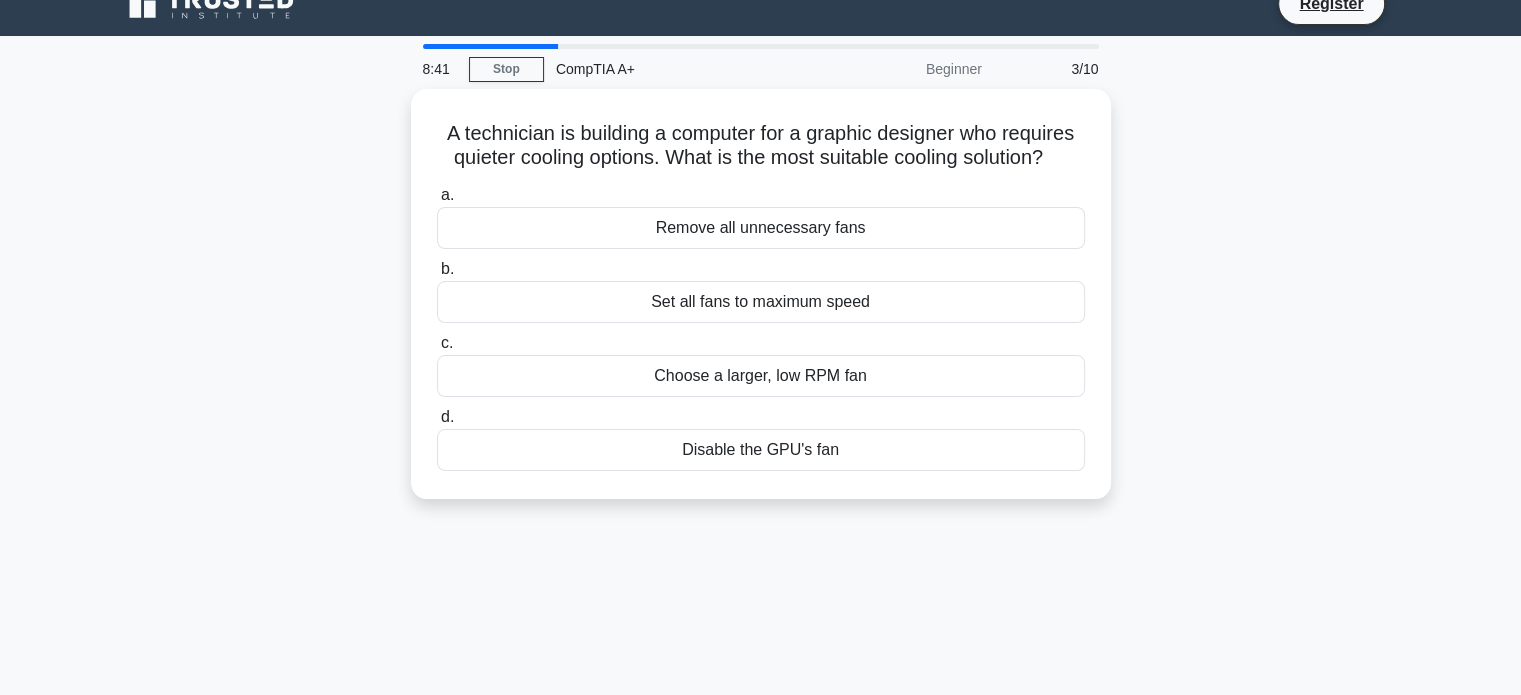 scroll, scrollTop: 0, scrollLeft: 0, axis: both 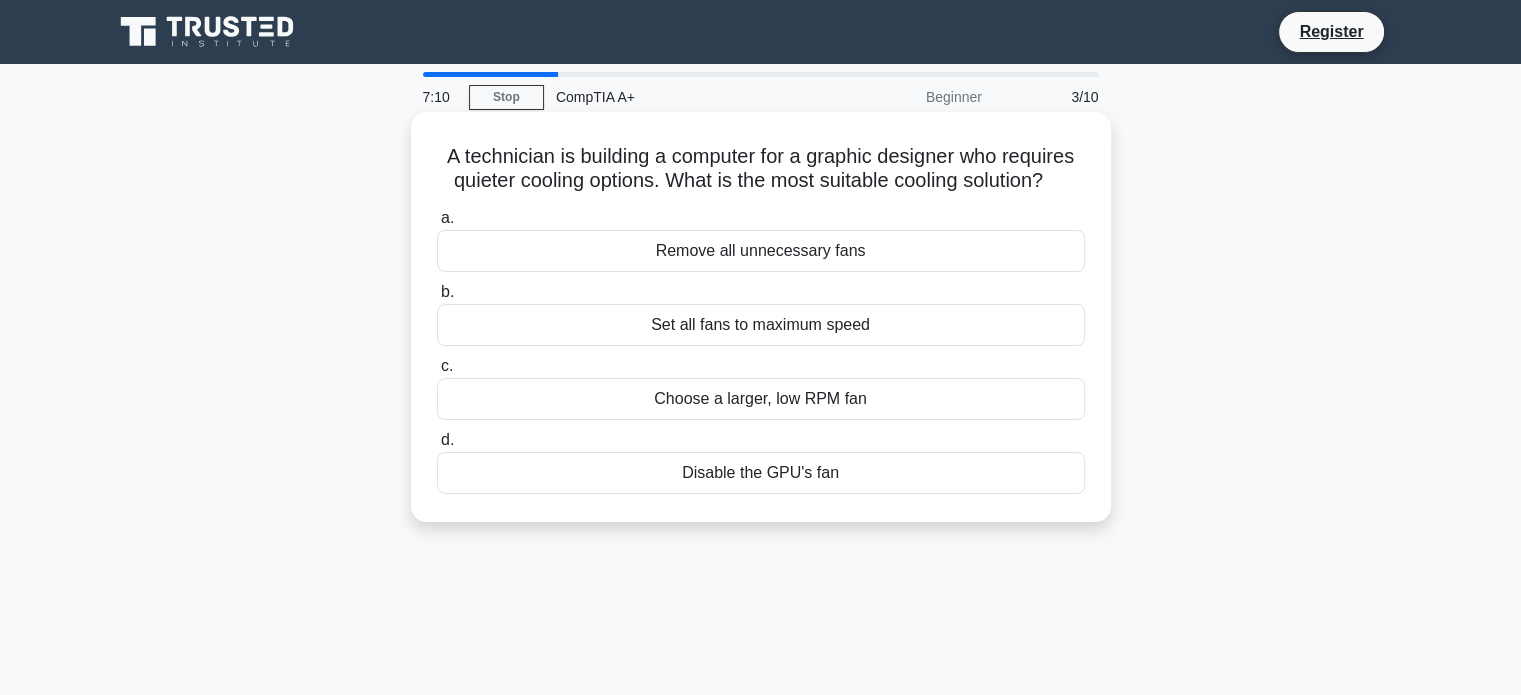 click on "Choose a larger, low RPM fan" at bounding box center [761, 399] 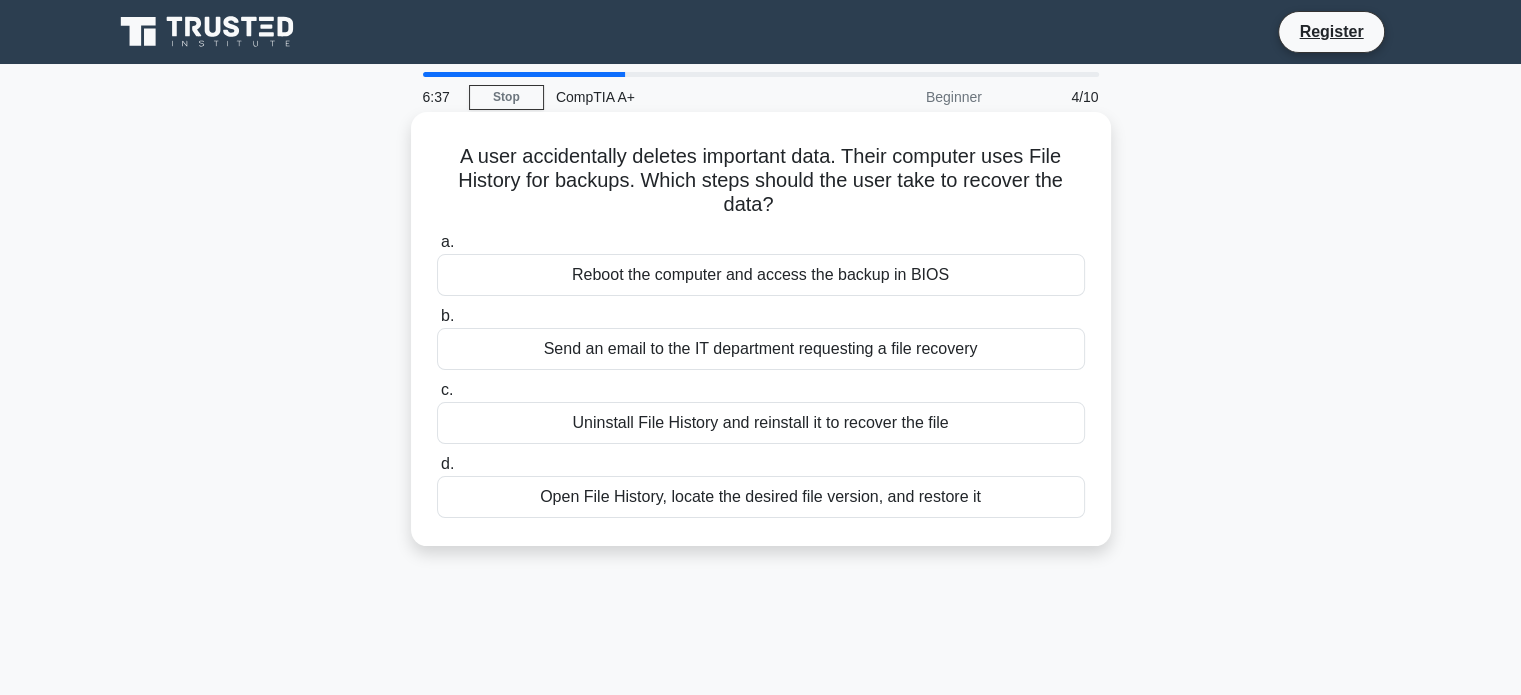 click on "Open File History, locate the desired file version, and restore it" at bounding box center (761, 497) 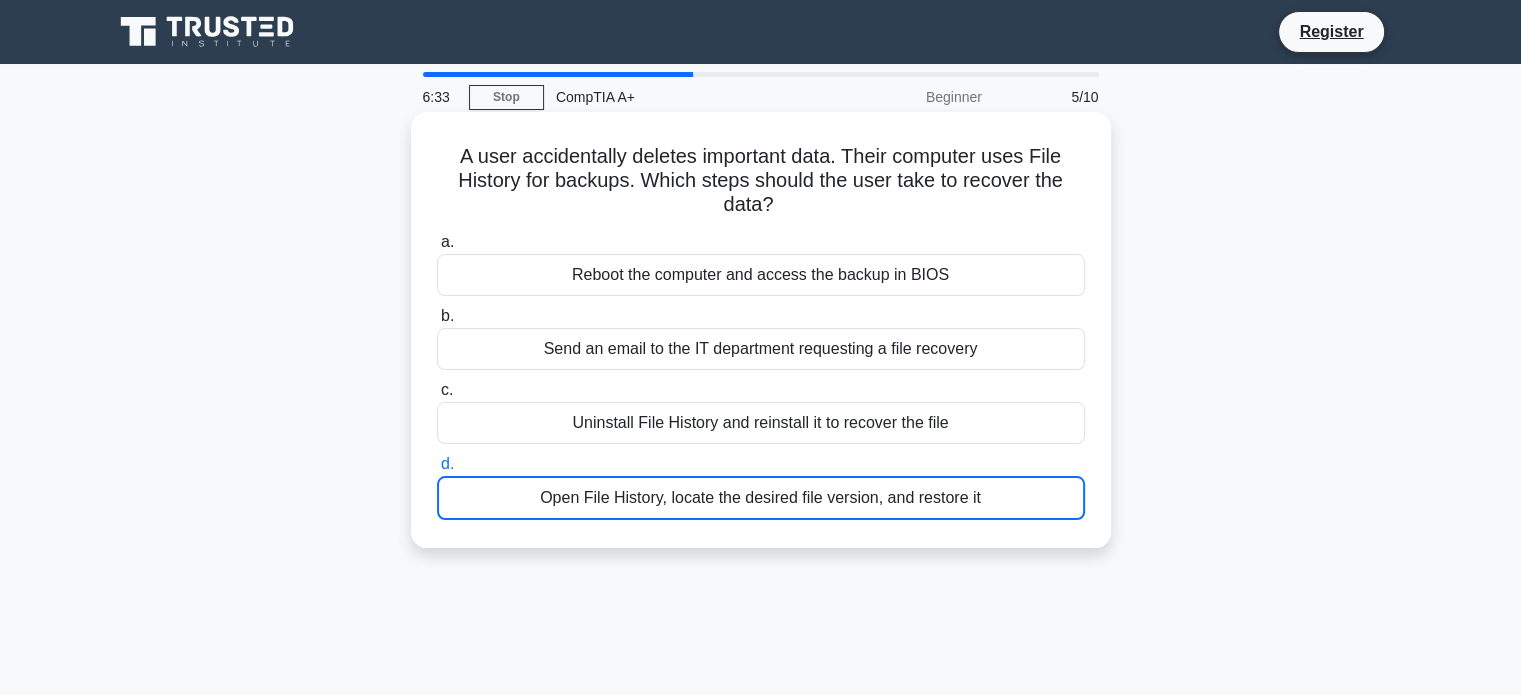 click on "Open File History, locate the desired file version, and restore it" at bounding box center (761, 498) 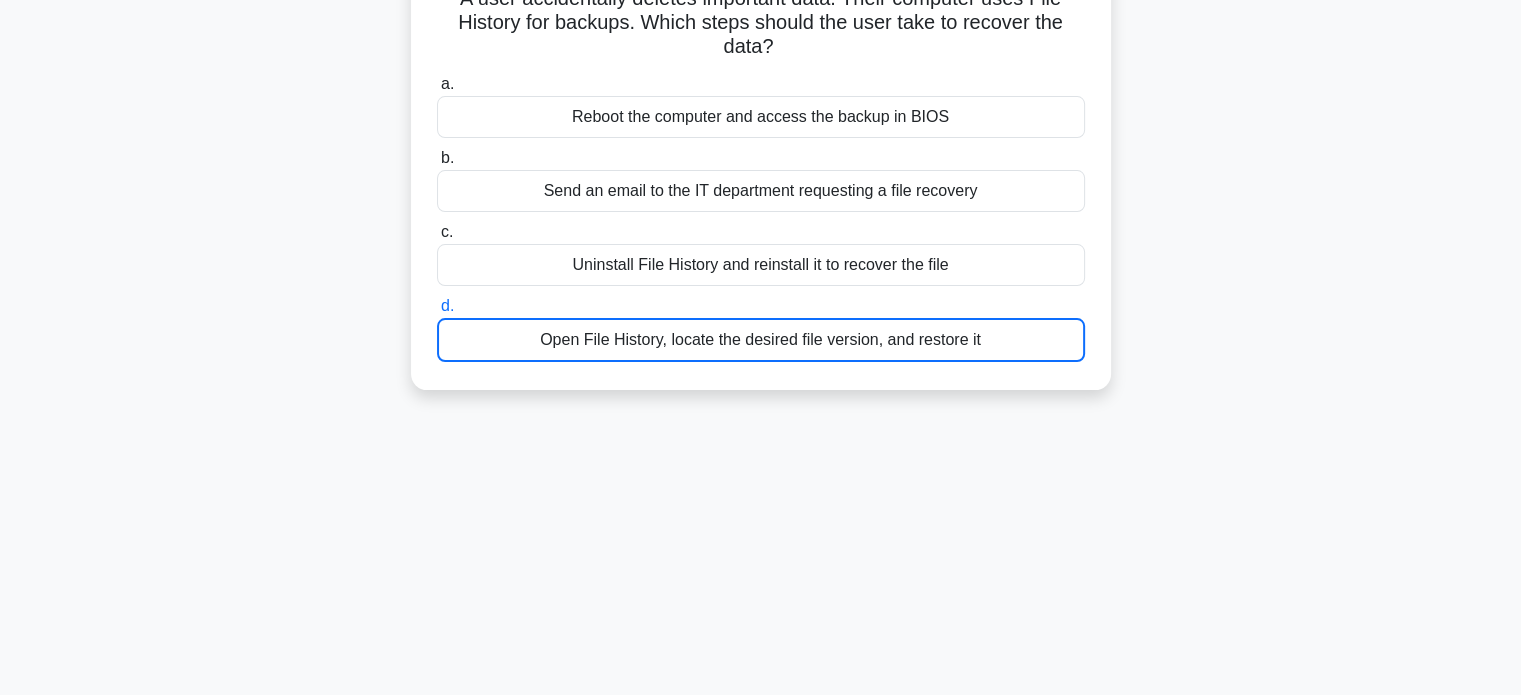 scroll, scrollTop: 0, scrollLeft: 0, axis: both 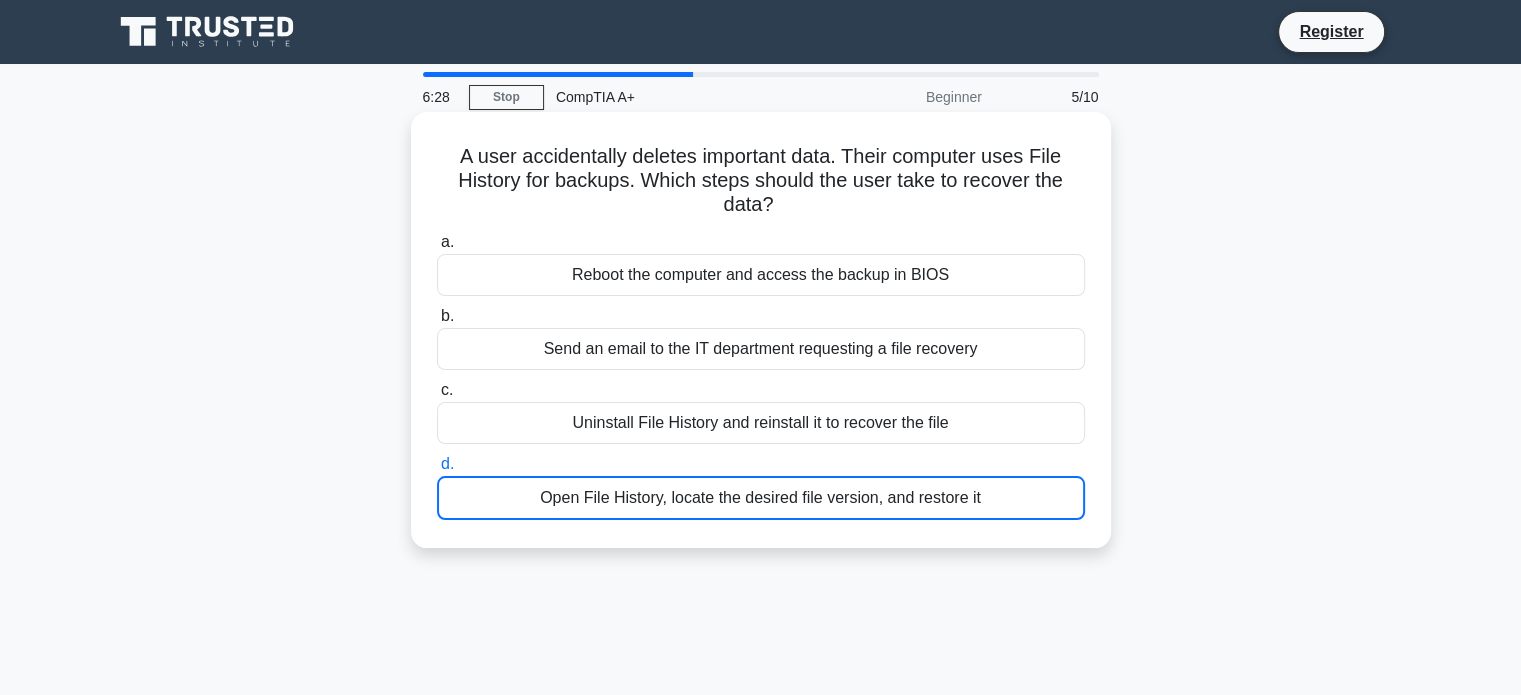 click on "Open File History, locate the desired file version, and restore it" at bounding box center [761, 498] 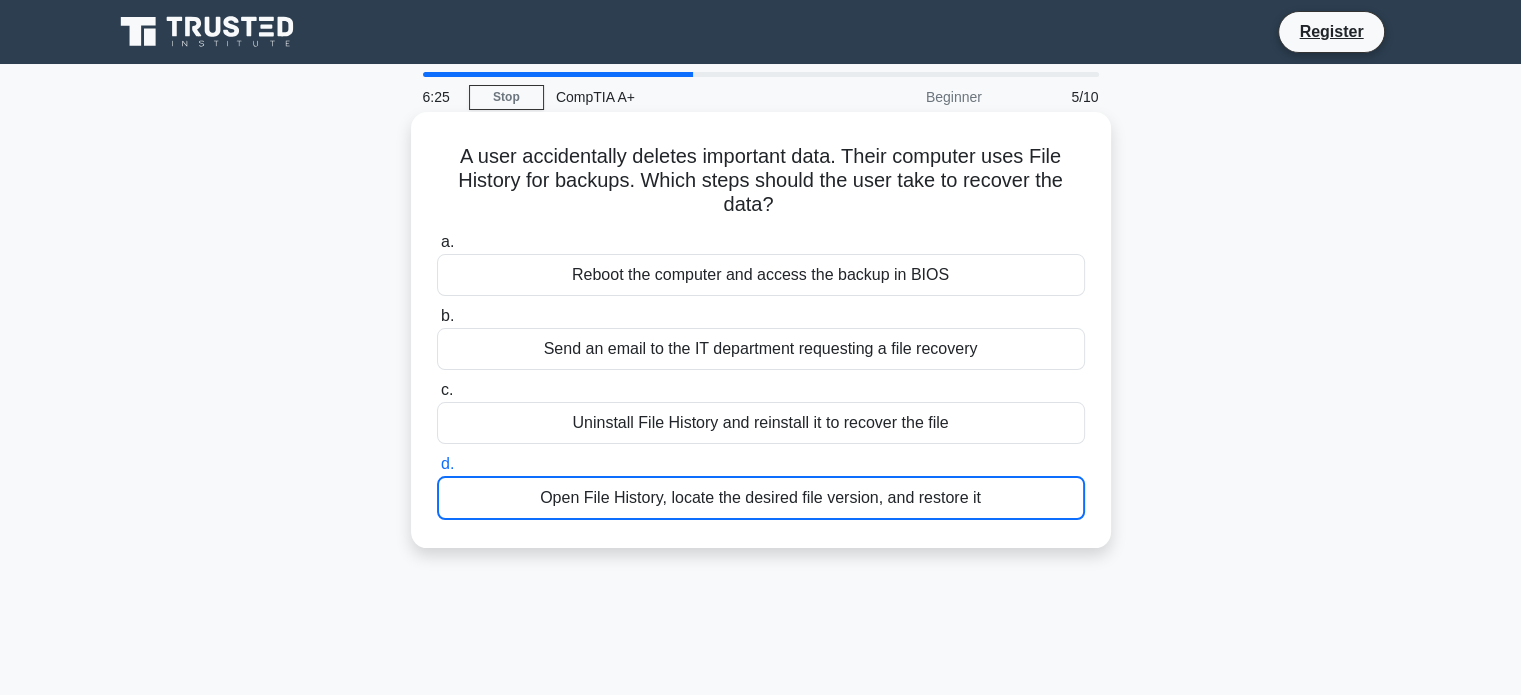 click on "Reboot the computer and access the backup in BIOS" at bounding box center (761, 275) 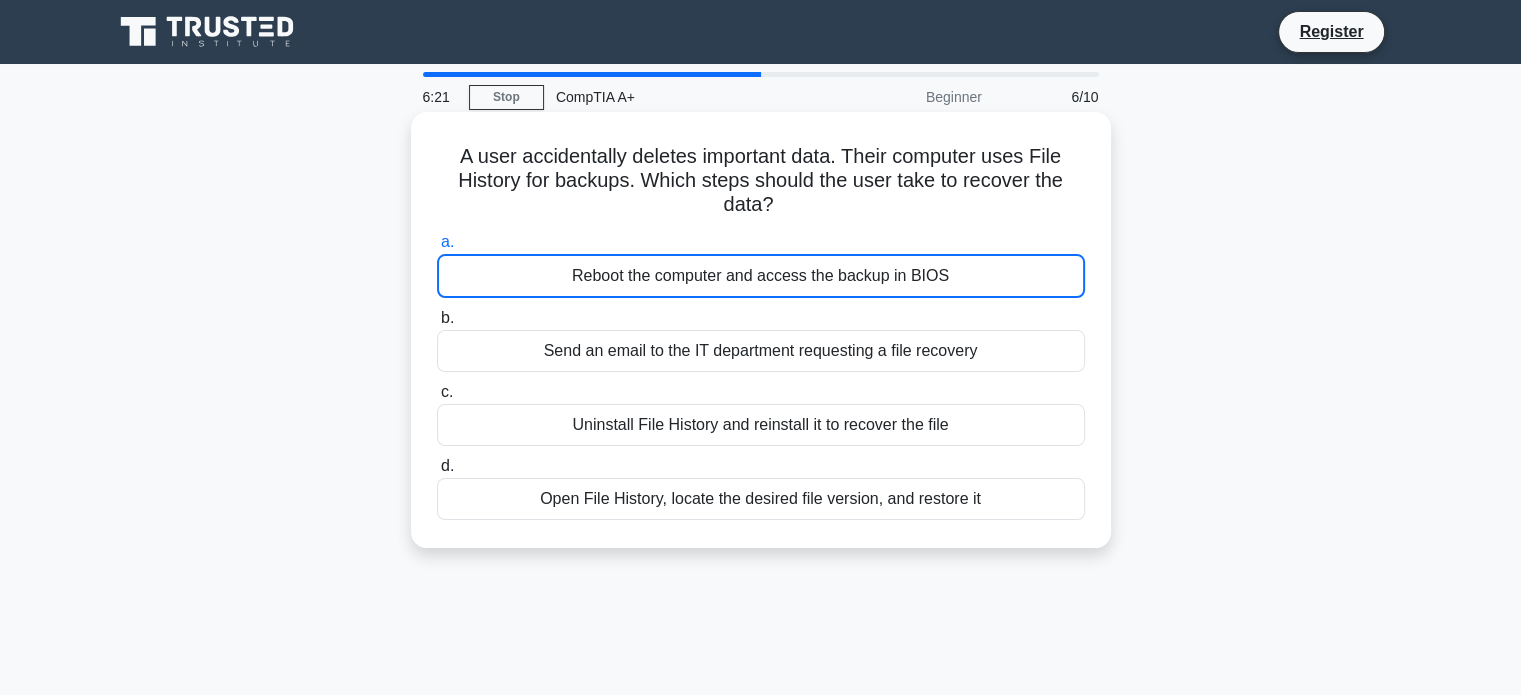click on "Open File History, locate the desired file version, and restore it" at bounding box center (761, 499) 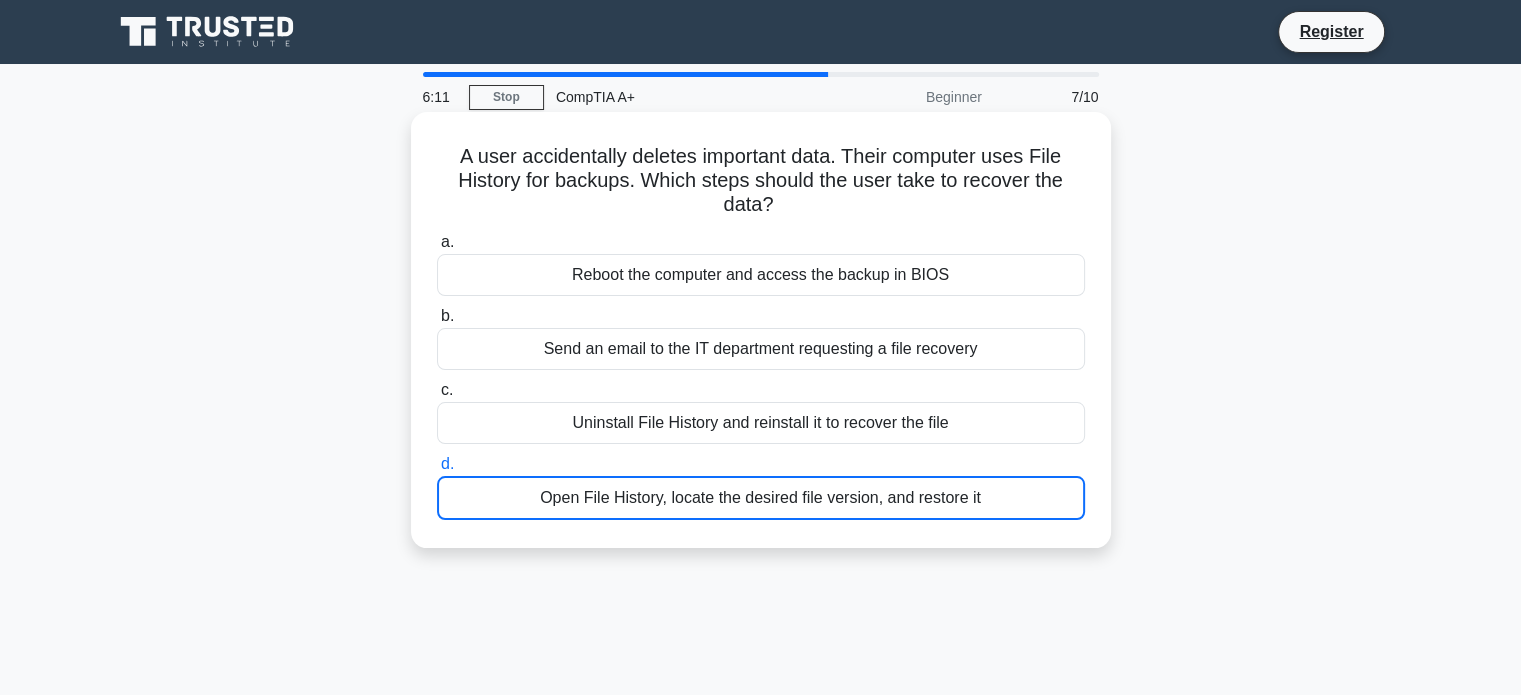 click on "Open File History, locate the desired file version, and restore it" at bounding box center [761, 498] 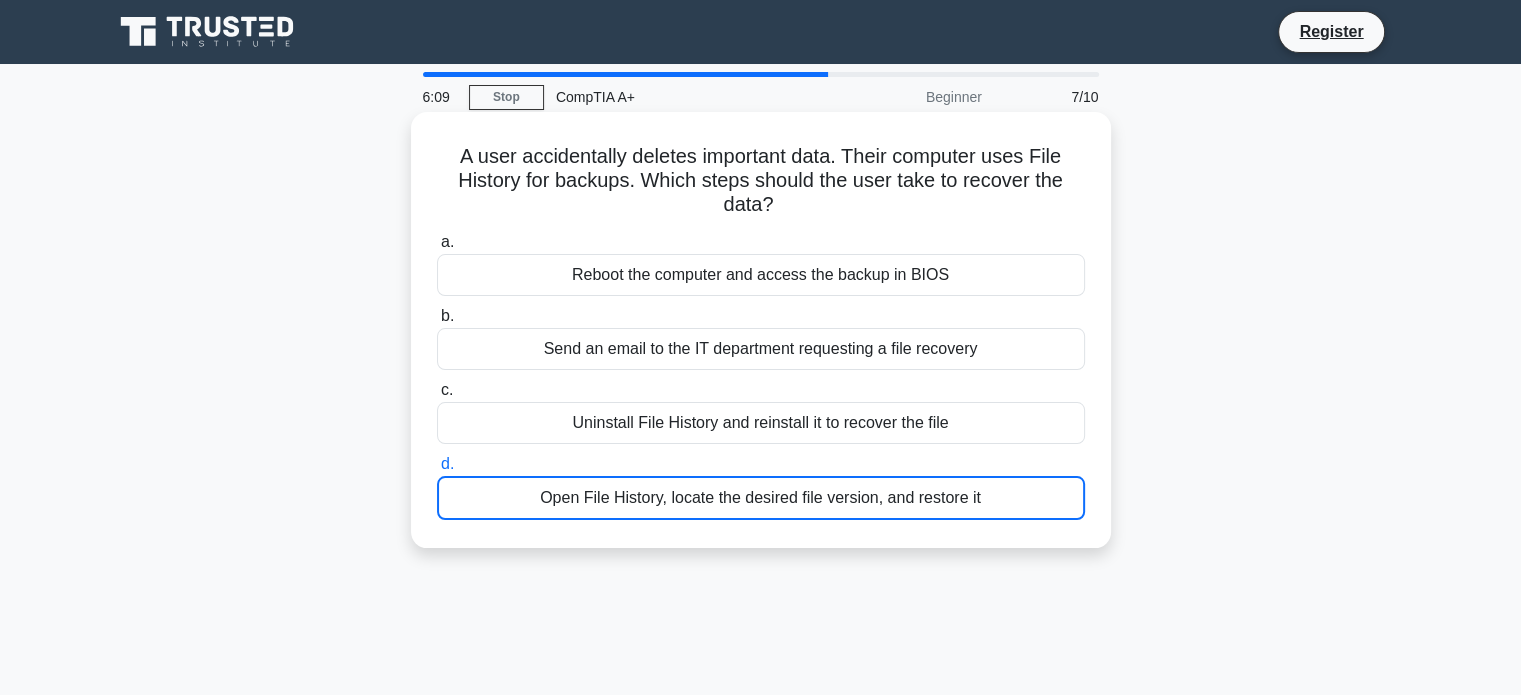 click on "Open File History, locate the desired file version, and restore it" at bounding box center (761, 498) 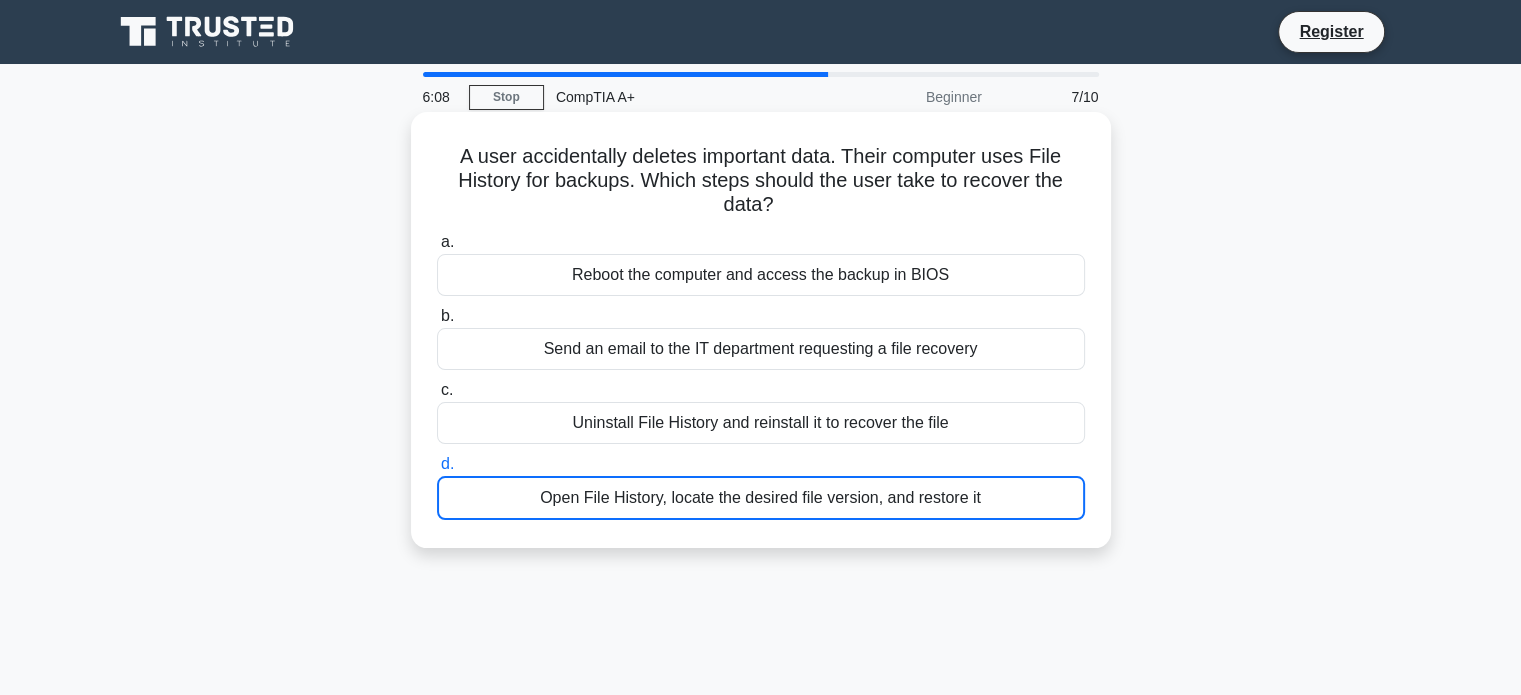 click on "Open File History, locate the desired file version, and restore it" at bounding box center (761, 498) 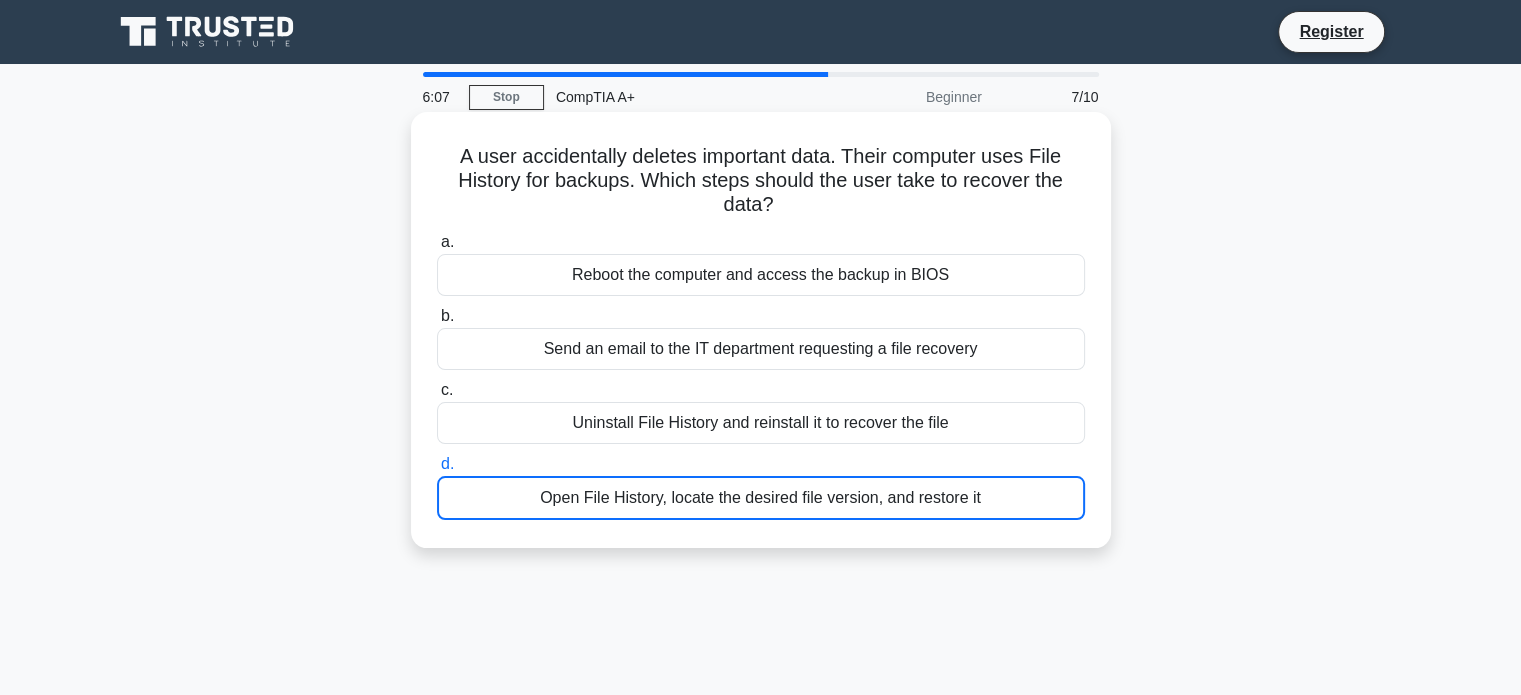 click on "Open File History, locate the desired file version, and restore it" at bounding box center (761, 498) 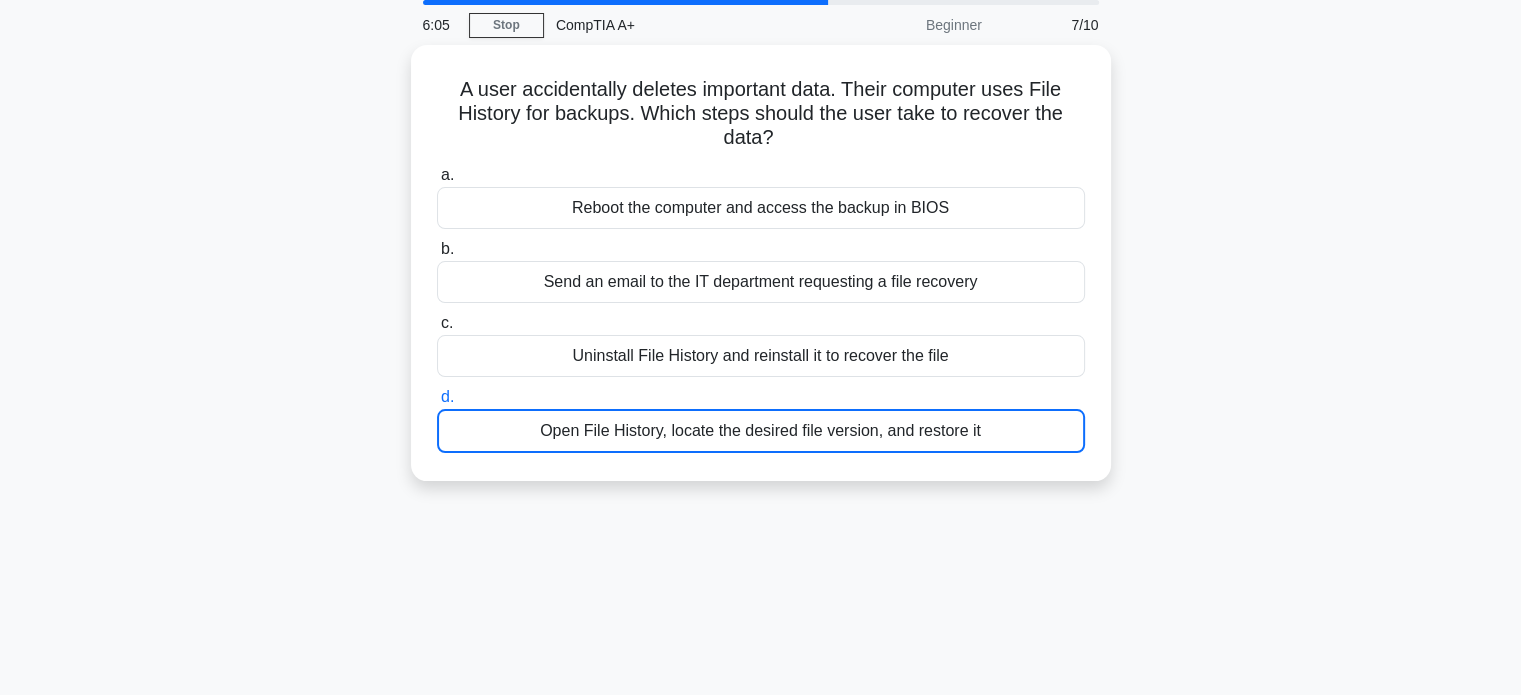 scroll, scrollTop: 0, scrollLeft: 0, axis: both 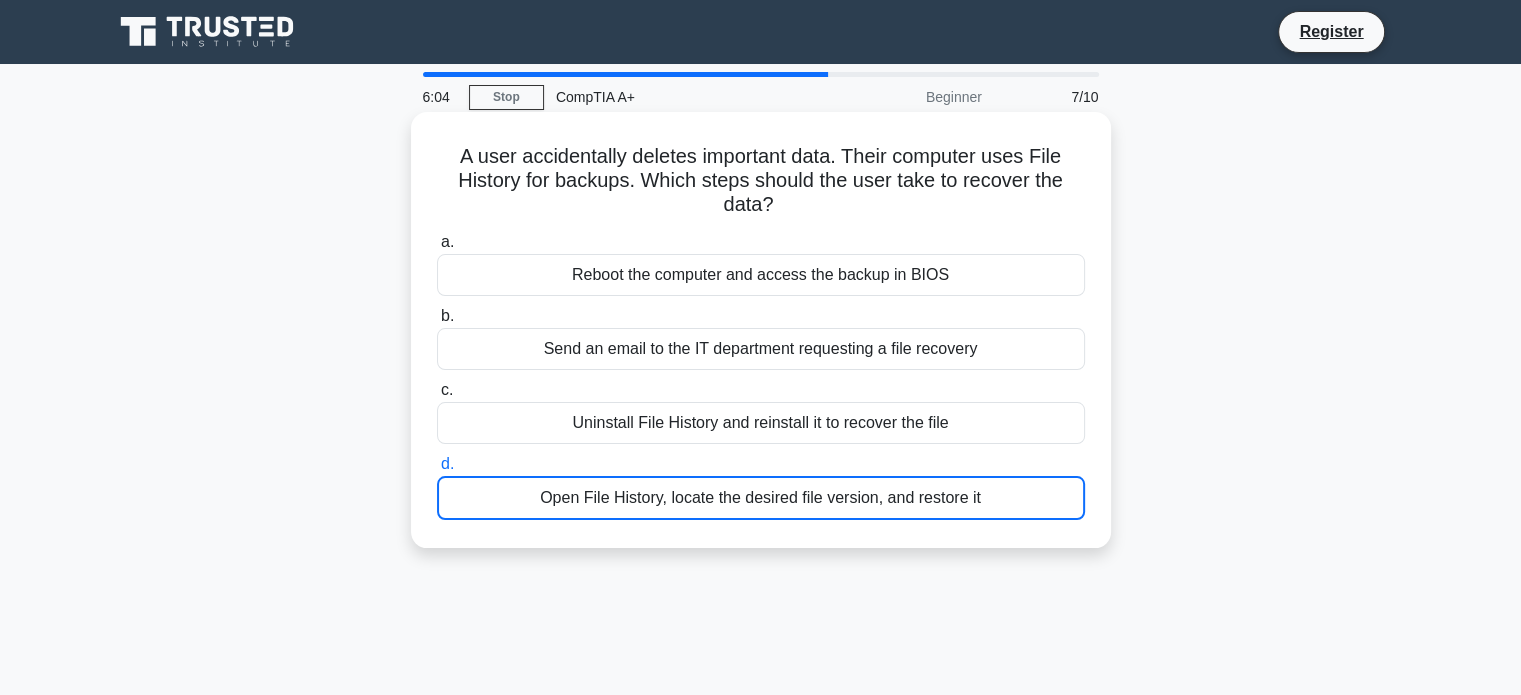 click on "Open File History, locate the desired file version, and restore it" at bounding box center [761, 498] 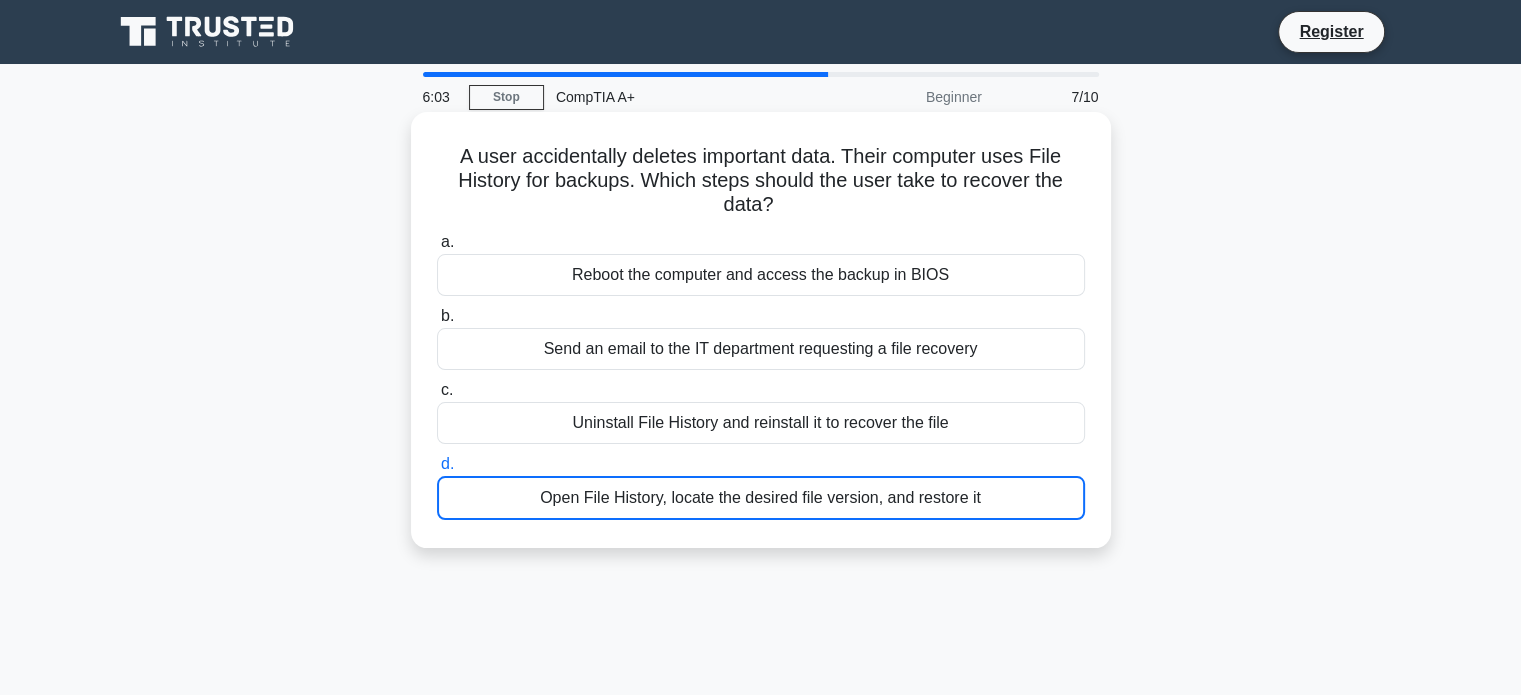 click on "Open File History, locate the desired file version, and restore it" at bounding box center [761, 498] 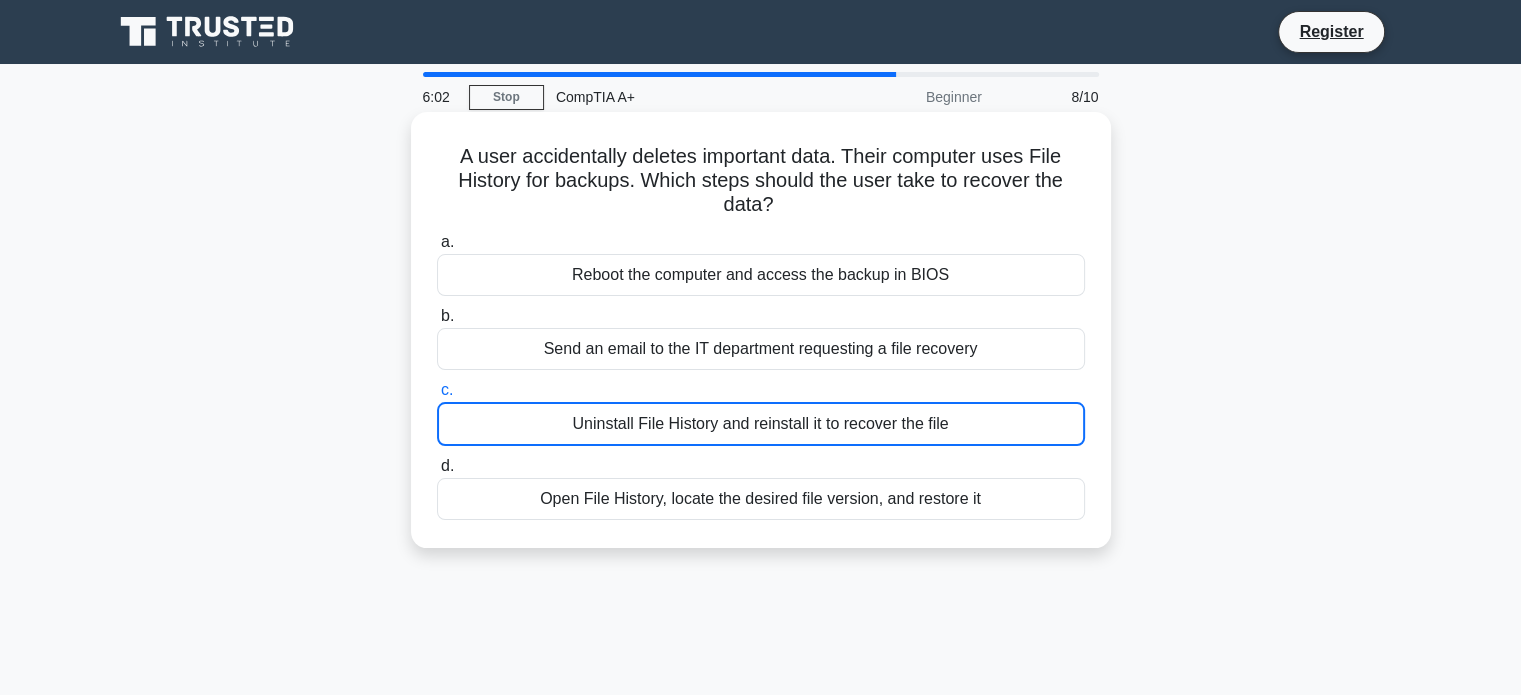 click on "Open File History, locate the desired file version, and restore it" at bounding box center (761, 499) 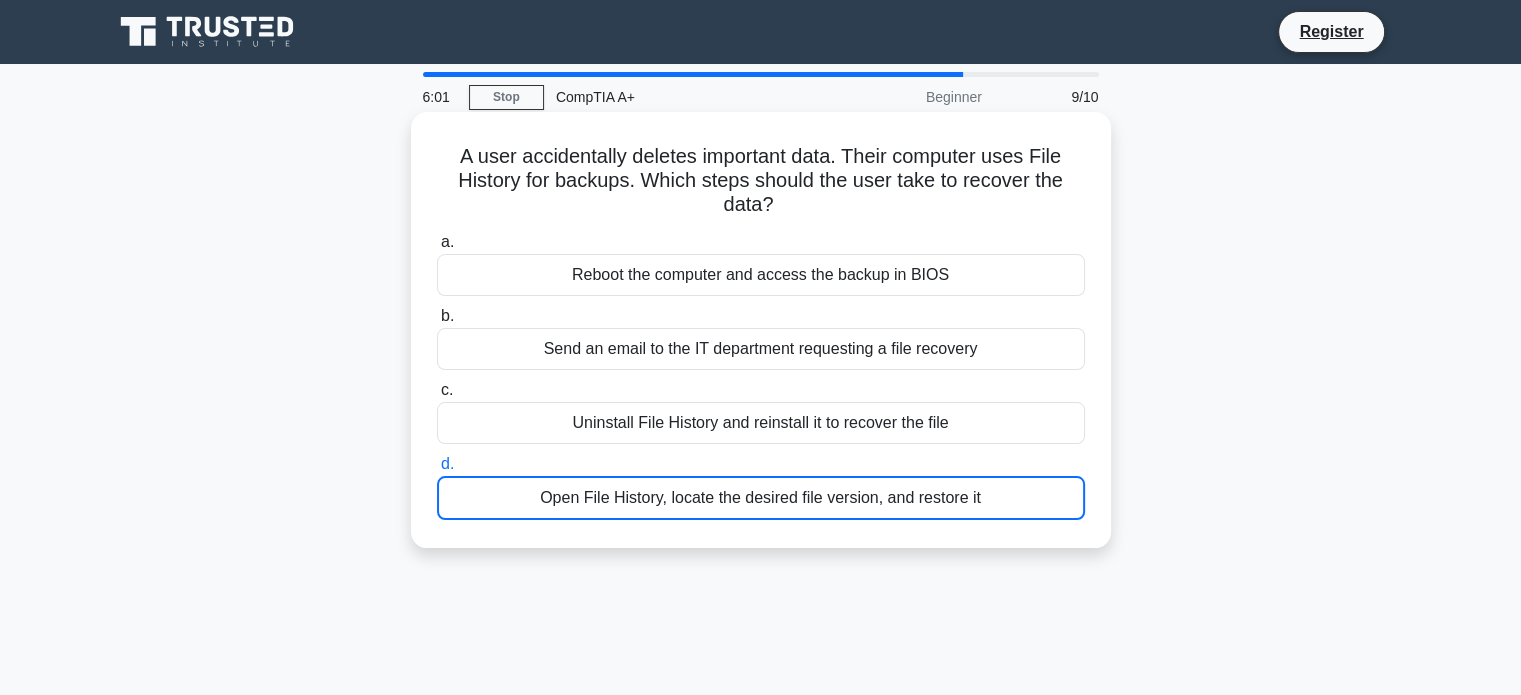 click on "Reboot the computer and access the backup in BIOS" at bounding box center (761, 275) 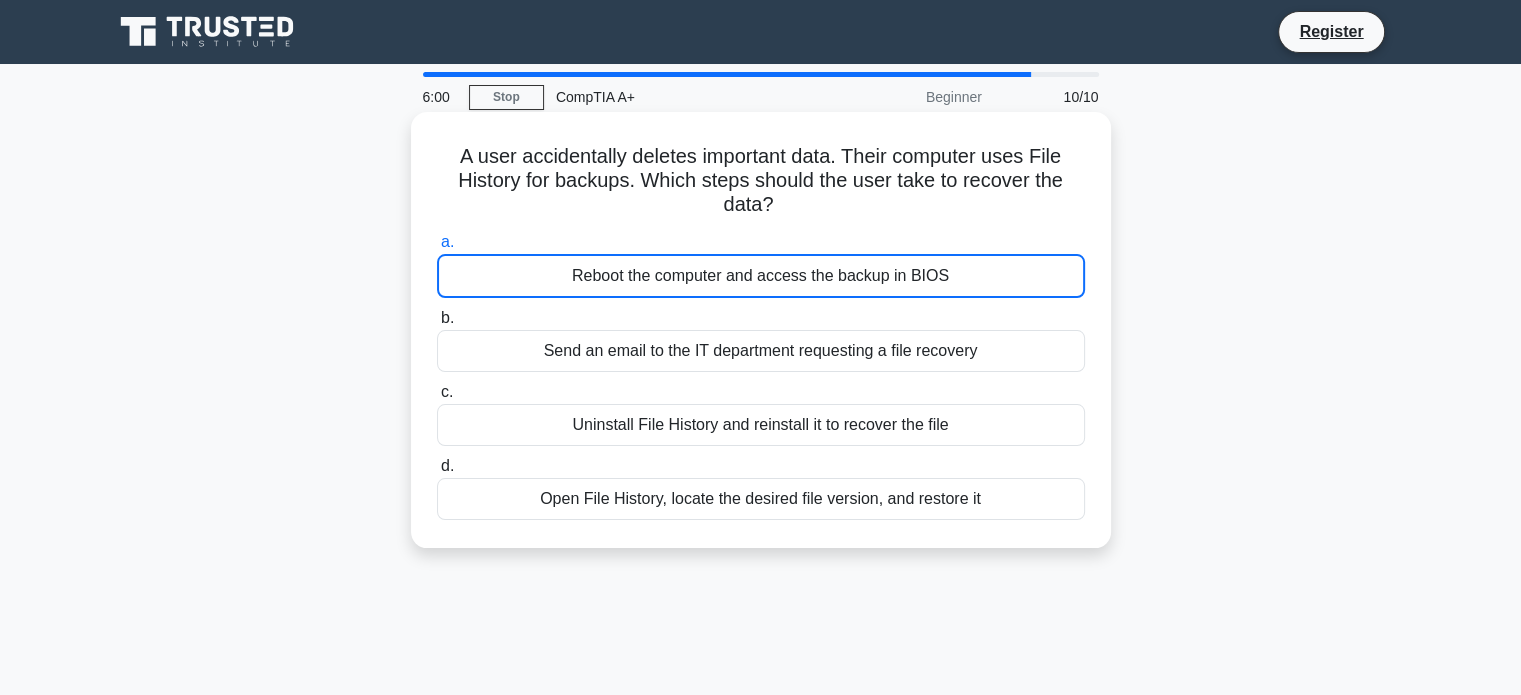 click on "Open File History, locate the desired file version, and restore it" at bounding box center (761, 499) 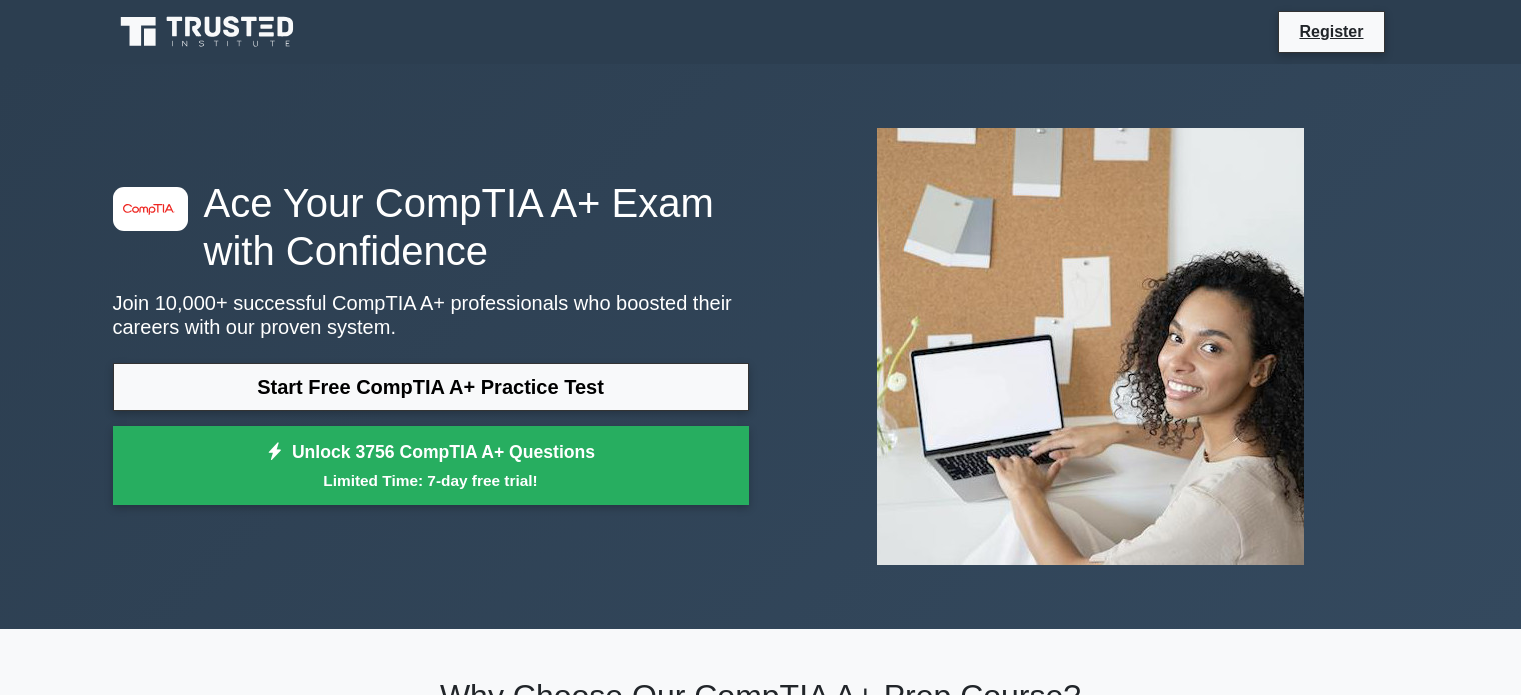 scroll, scrollTop: 0, scrollLeft: 0, axis: both 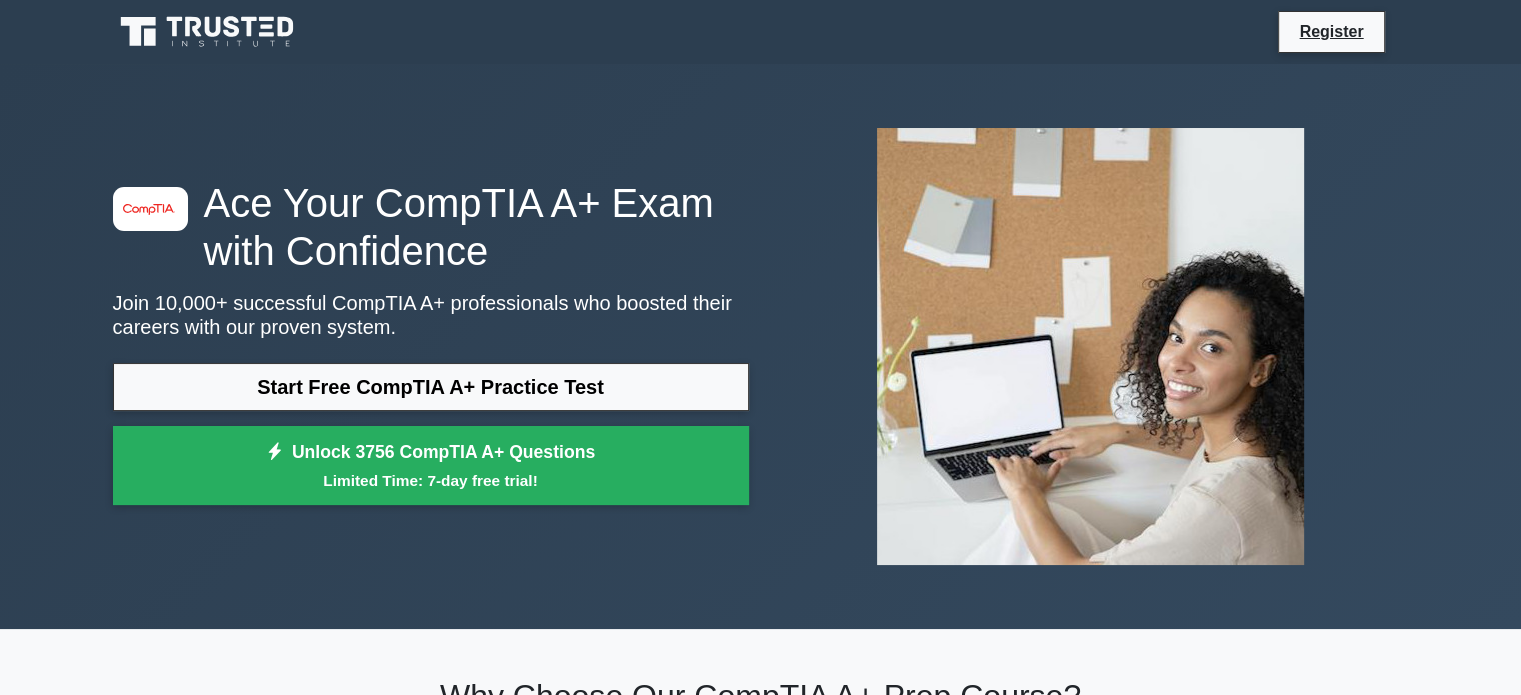 click on "Start Free CompTIA A+ Practice Test" at bounding box center (431, 387) 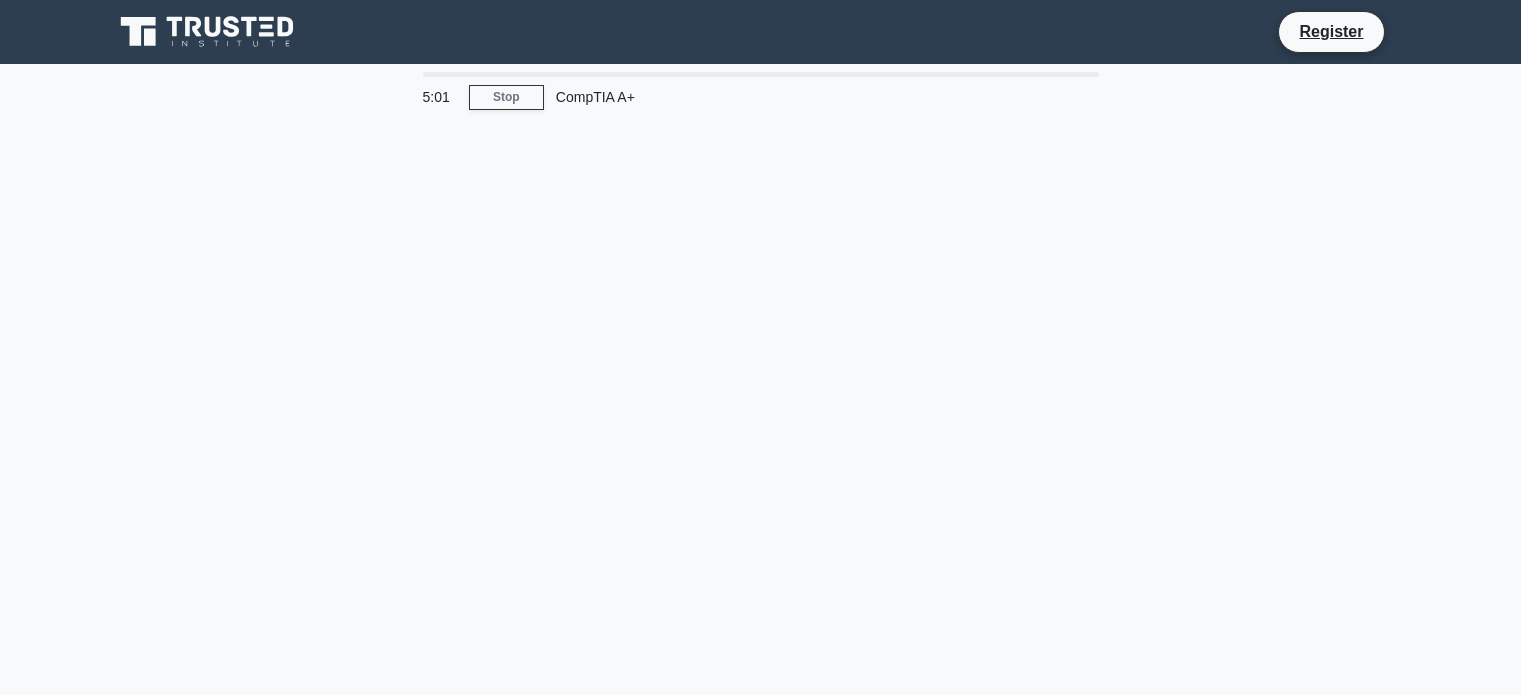 scroll, scrollTop: 0, scrollLeft: 0, axis: both 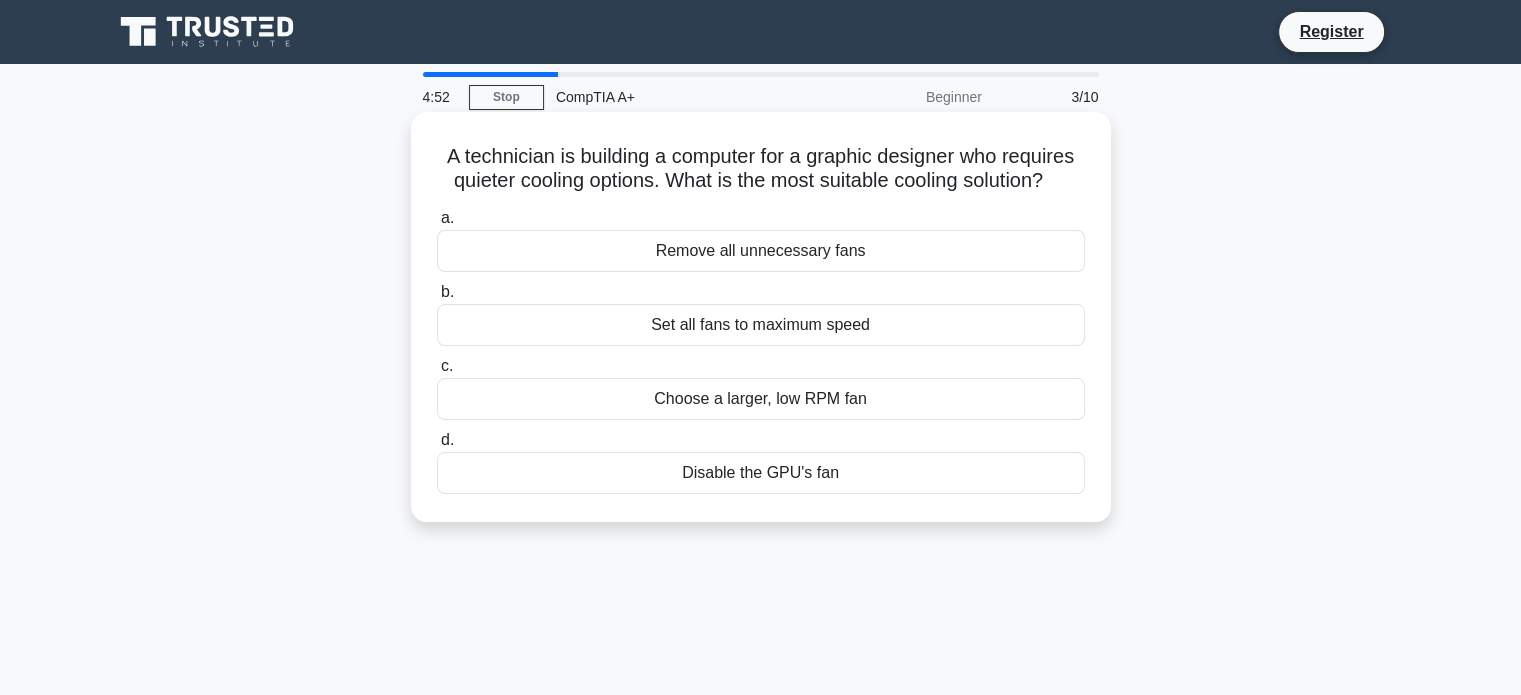 click on "Choose a larger, low RPM fan" at bounding box center [761, 399] 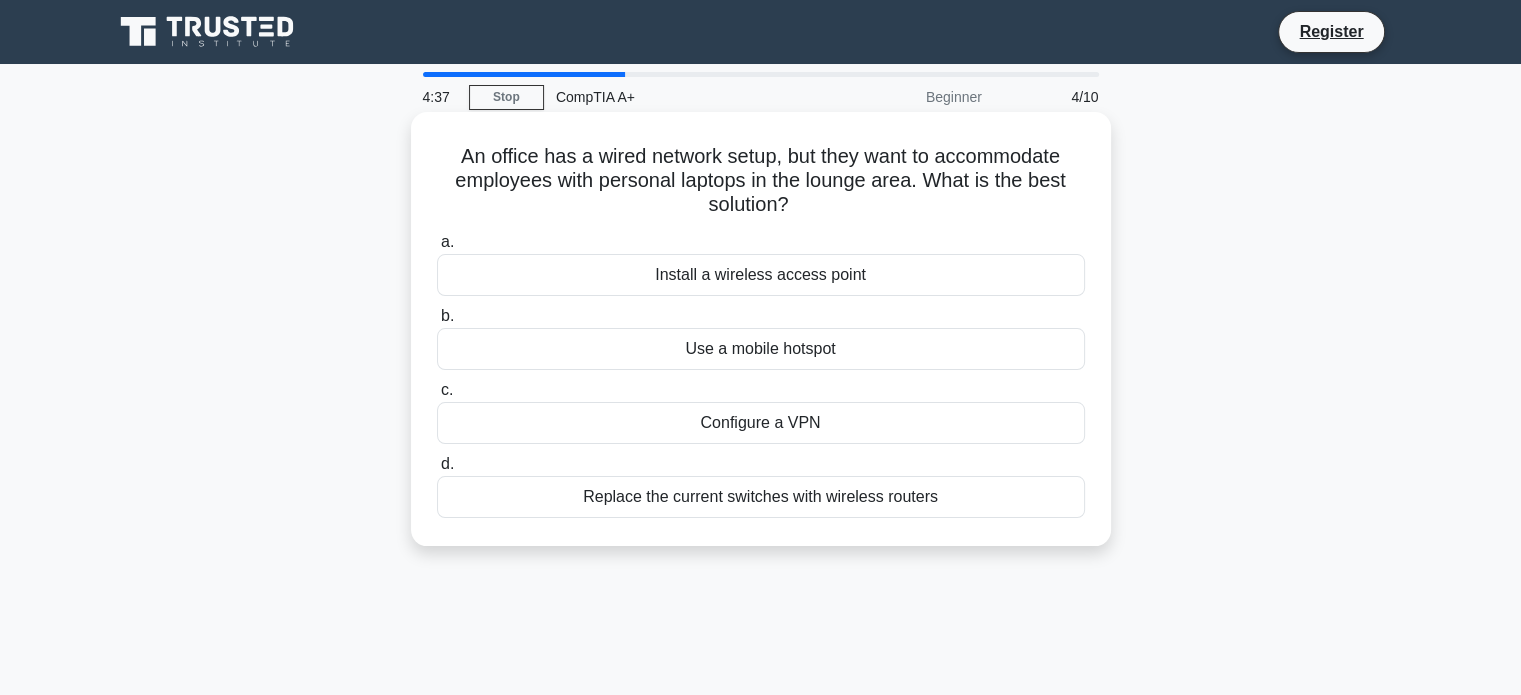 click on "Install a wireless access point" at bounding box center (761, 275) 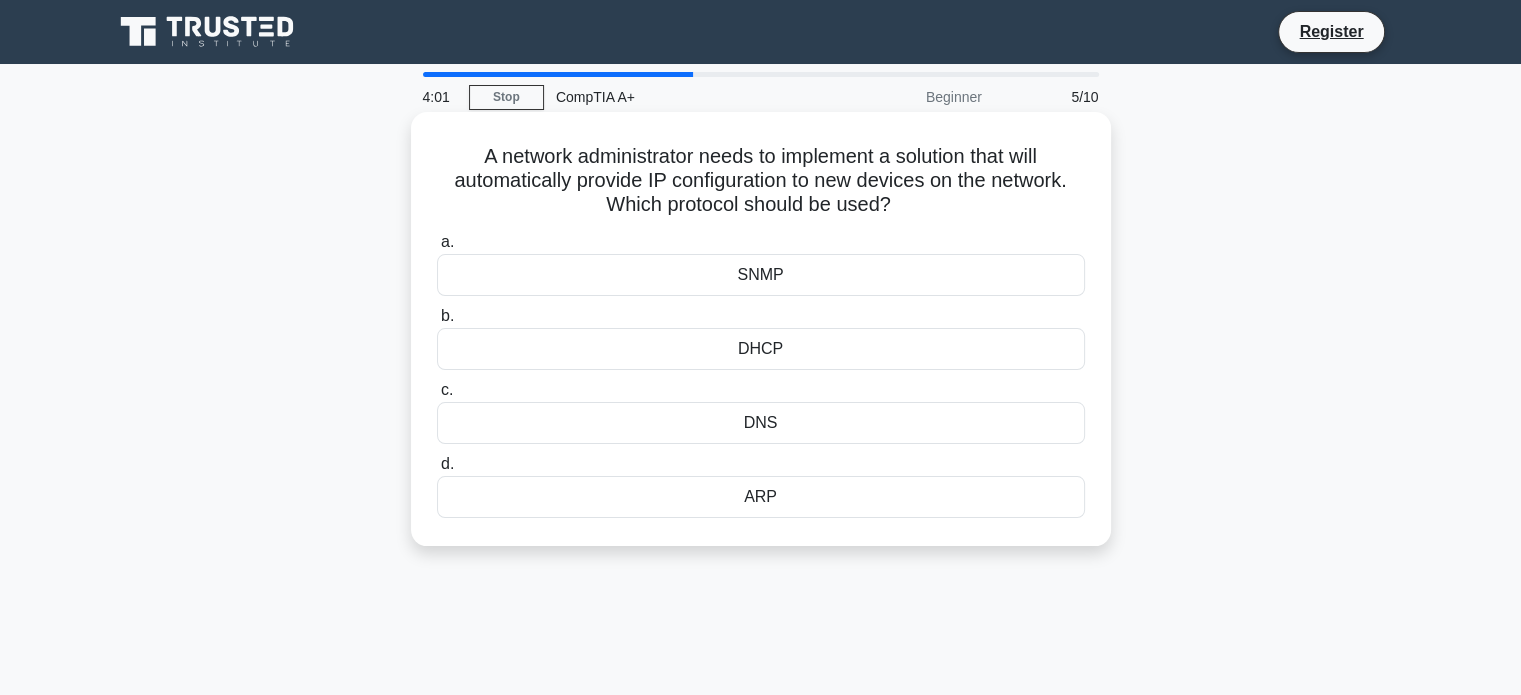 click on "DNS" at bounding box center [761, 423] 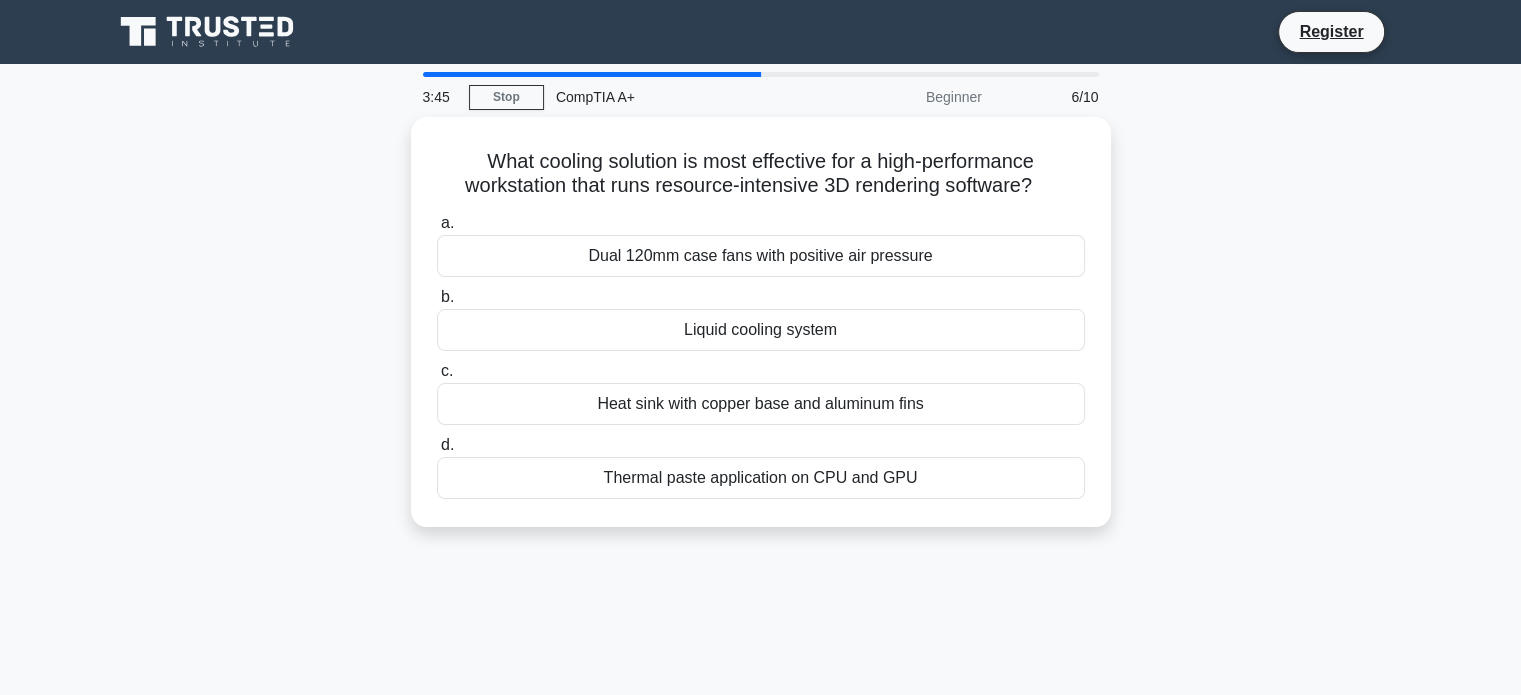 click on "What cooling solution is most effective for a high-performance workstation that runs resource-intensive 3D rendering software?
.spinner_0XTQ{transform-origin:center;animation:spinner_y6GP .75s linear infinite}@keyframes spinner_y6GP{100%{transform:rotate(360deg)}}
a.
Dual 120mm case fans with positive air pressure
b." at bounding box center [761, 334] 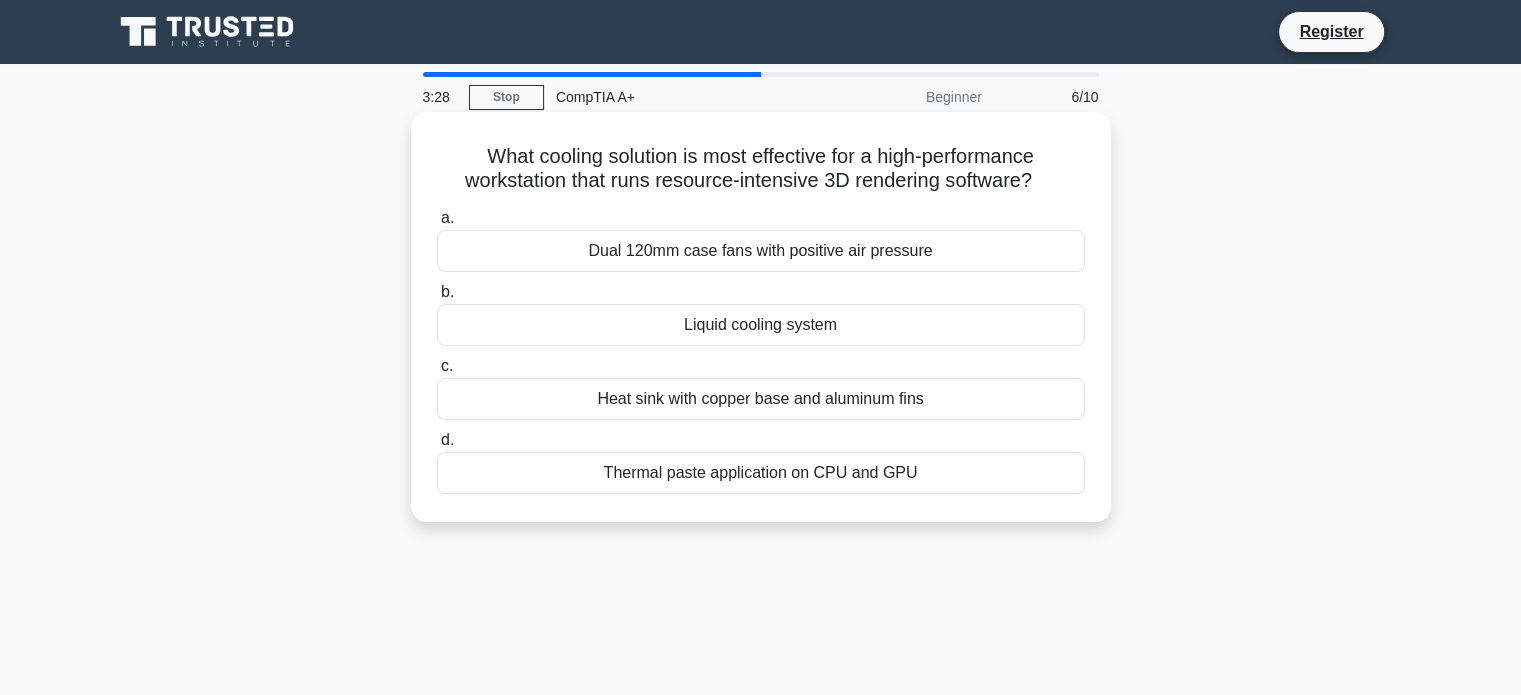 click on "Liquid cooling system" at bounding box center [761, 325] 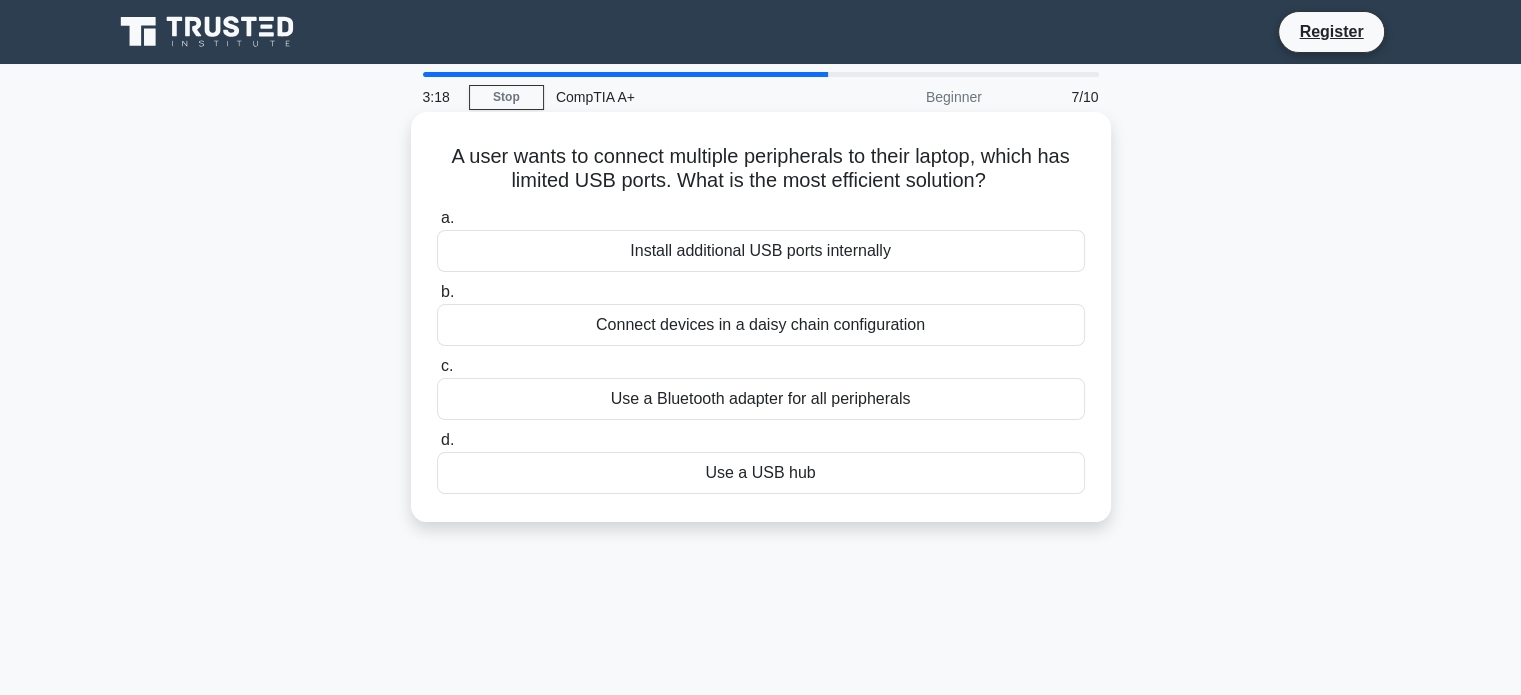click on "Use a USB hub" at bounding box center (761, 473) 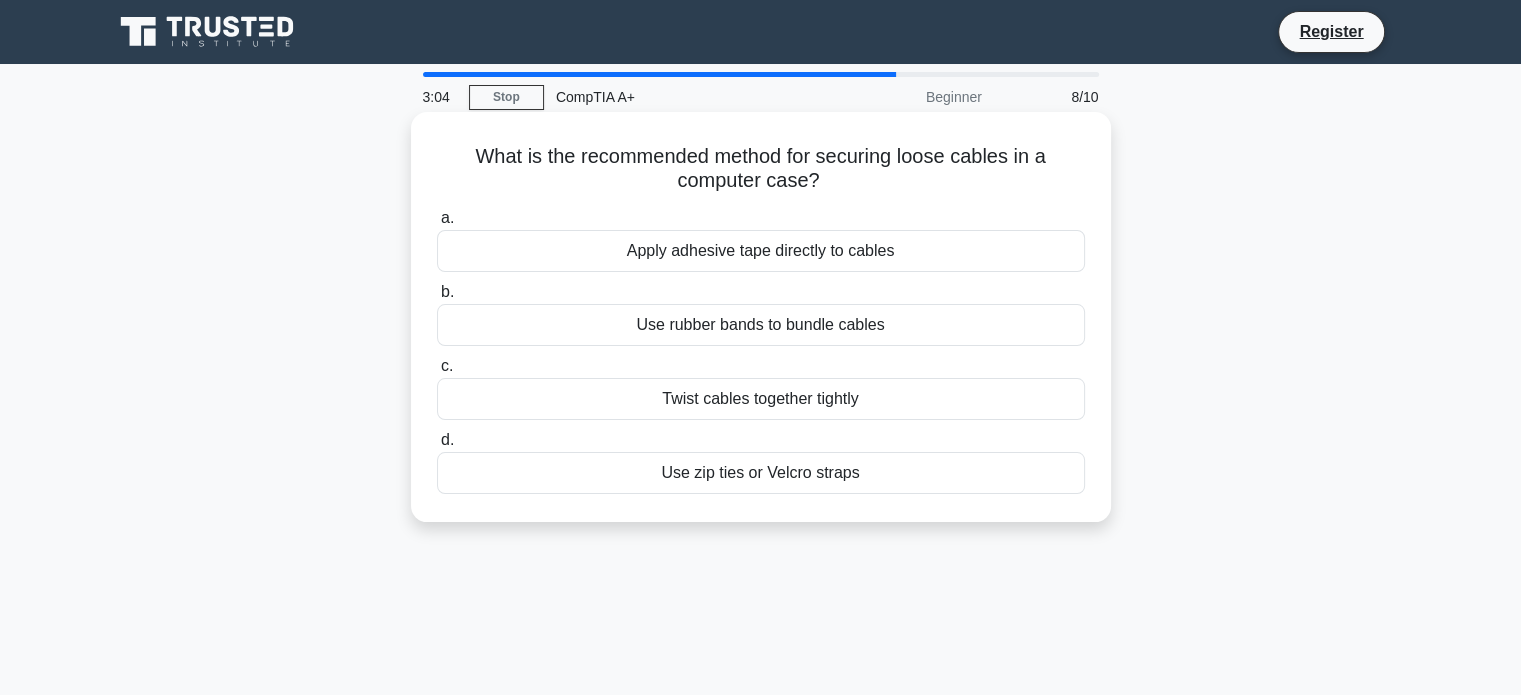 click on "Use zip ties or Velcro straps" at bounding box center (761, 473) 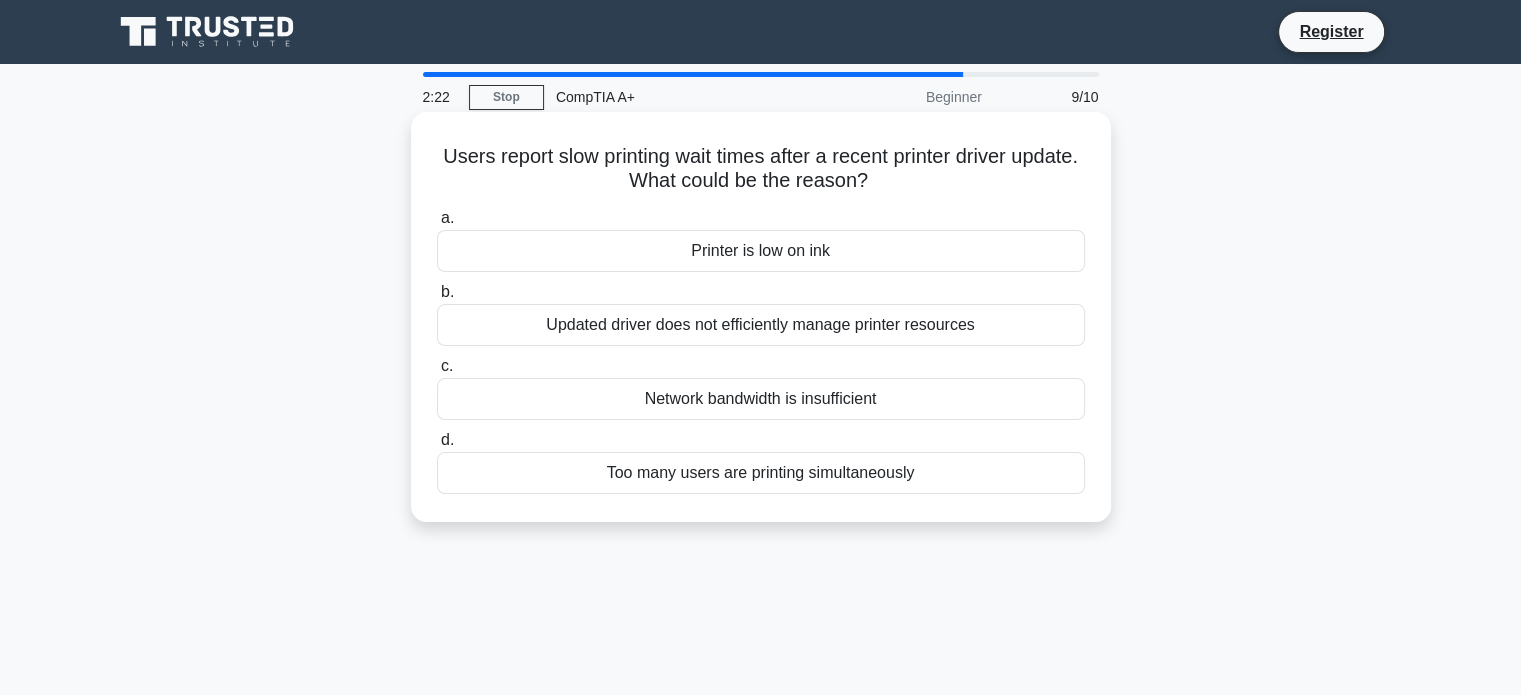 click on "Updated driver does not efficiently manage printer resources" at bounding box center [761, 325] 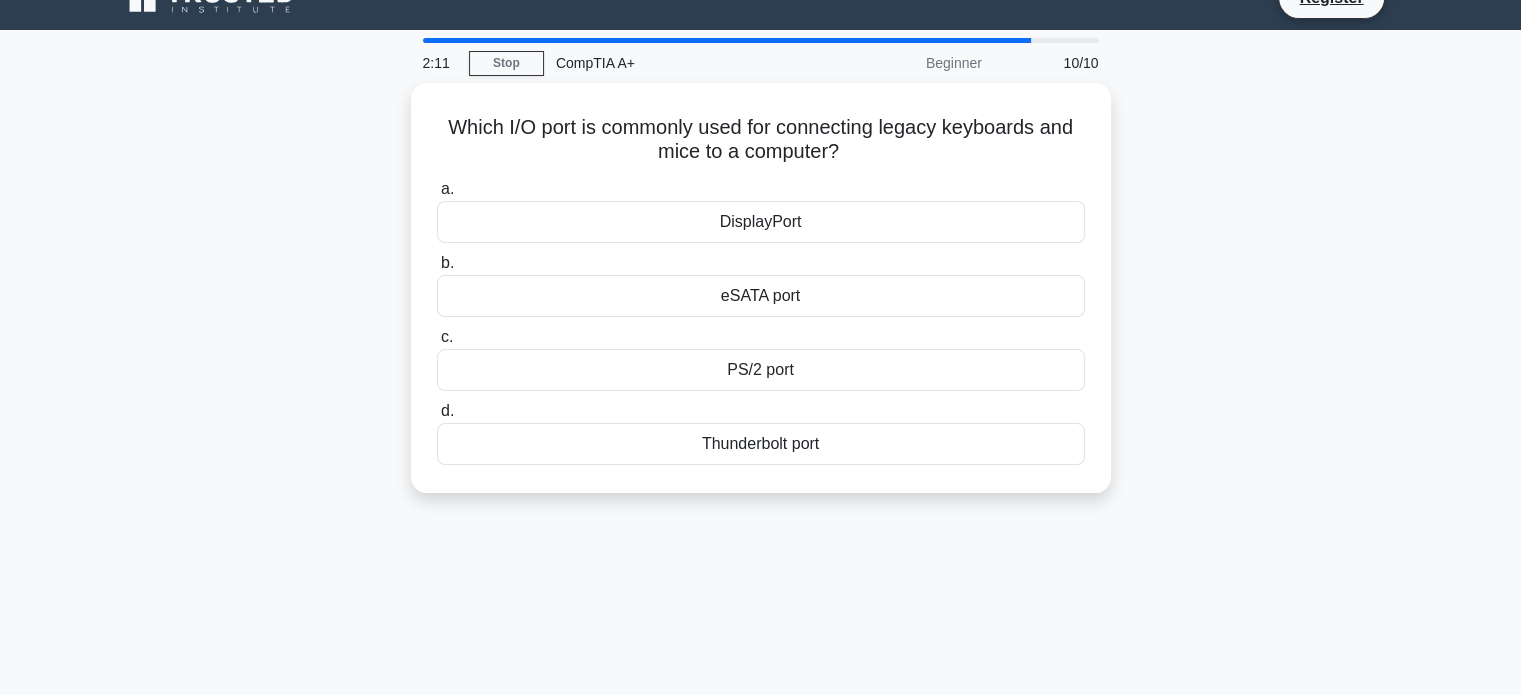 scroll, scrollTop: 0, scrollLeft: 0, axis: both 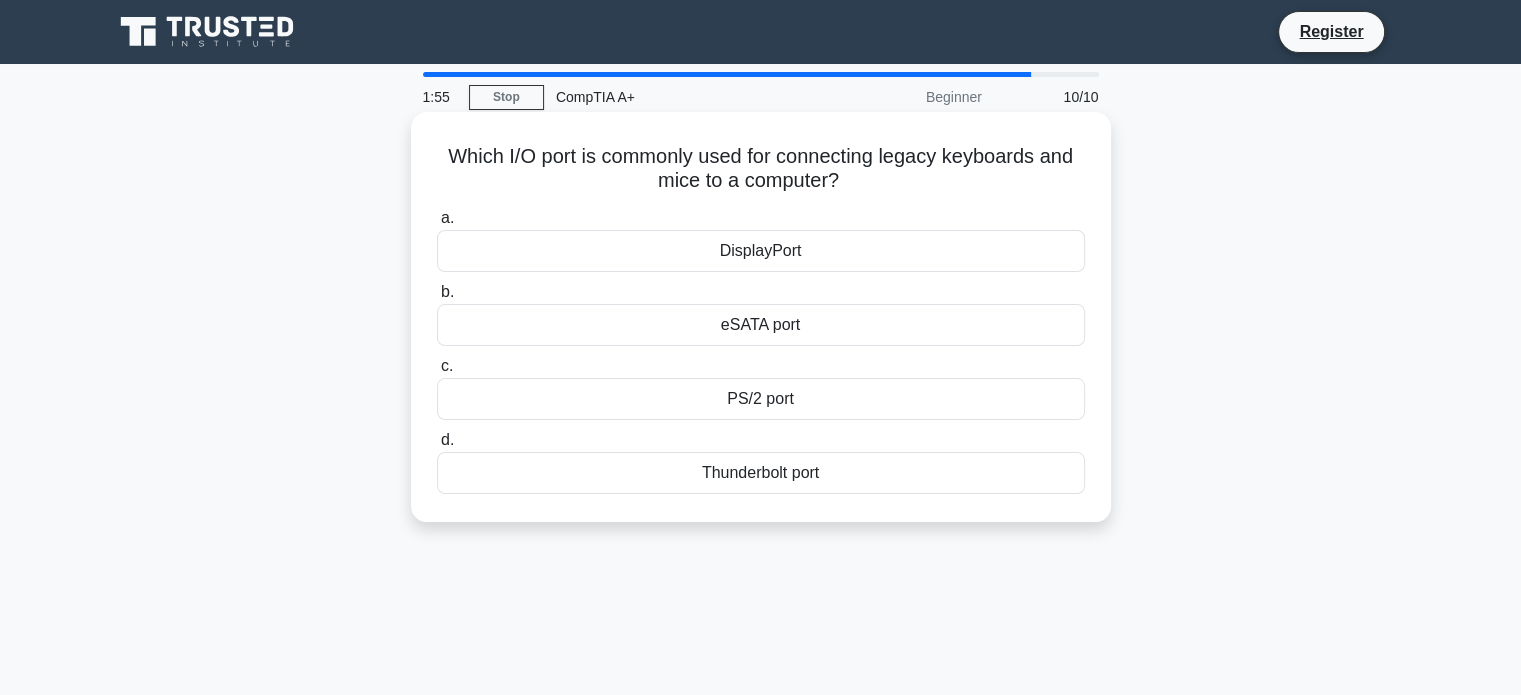 click on "PS/2 port" at bounding box center [761, 399] 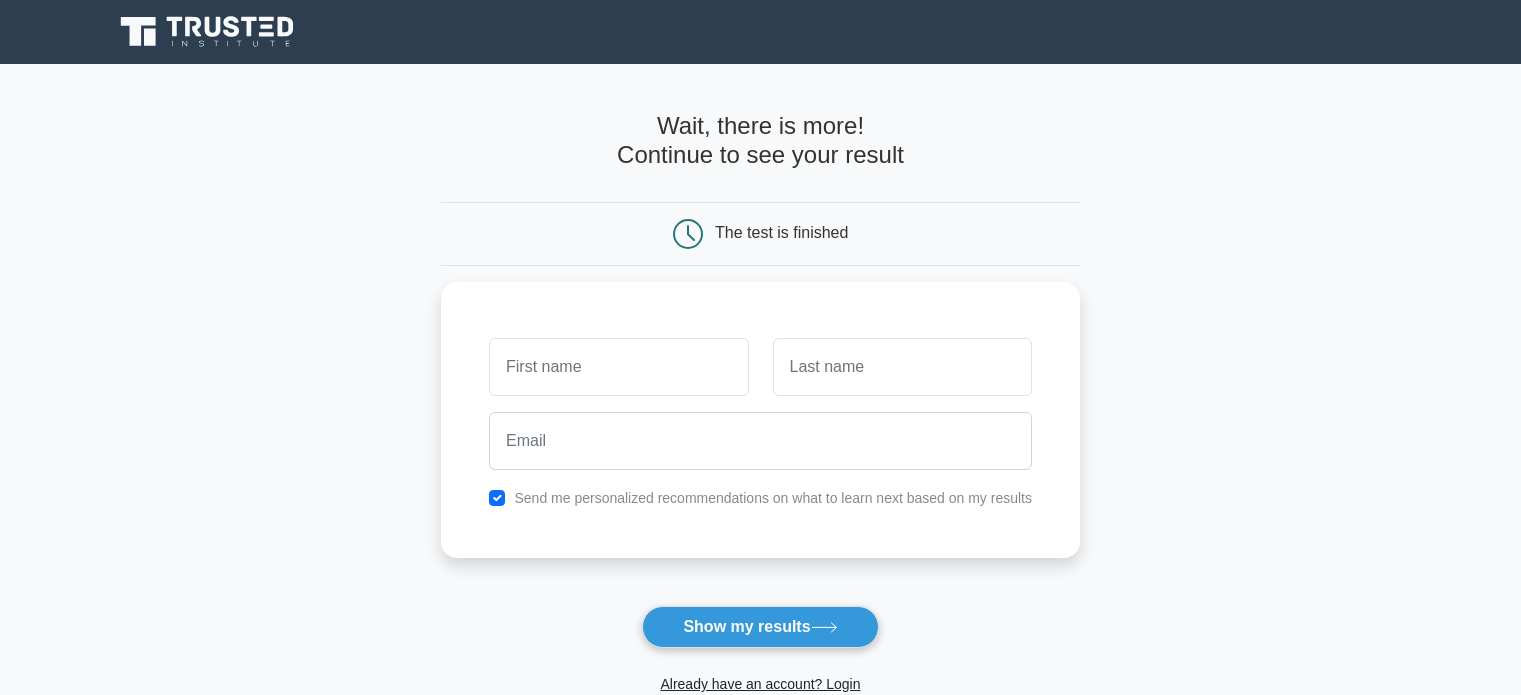 scroll, scrollTop: 0, scrollLeft: 0, axis: both 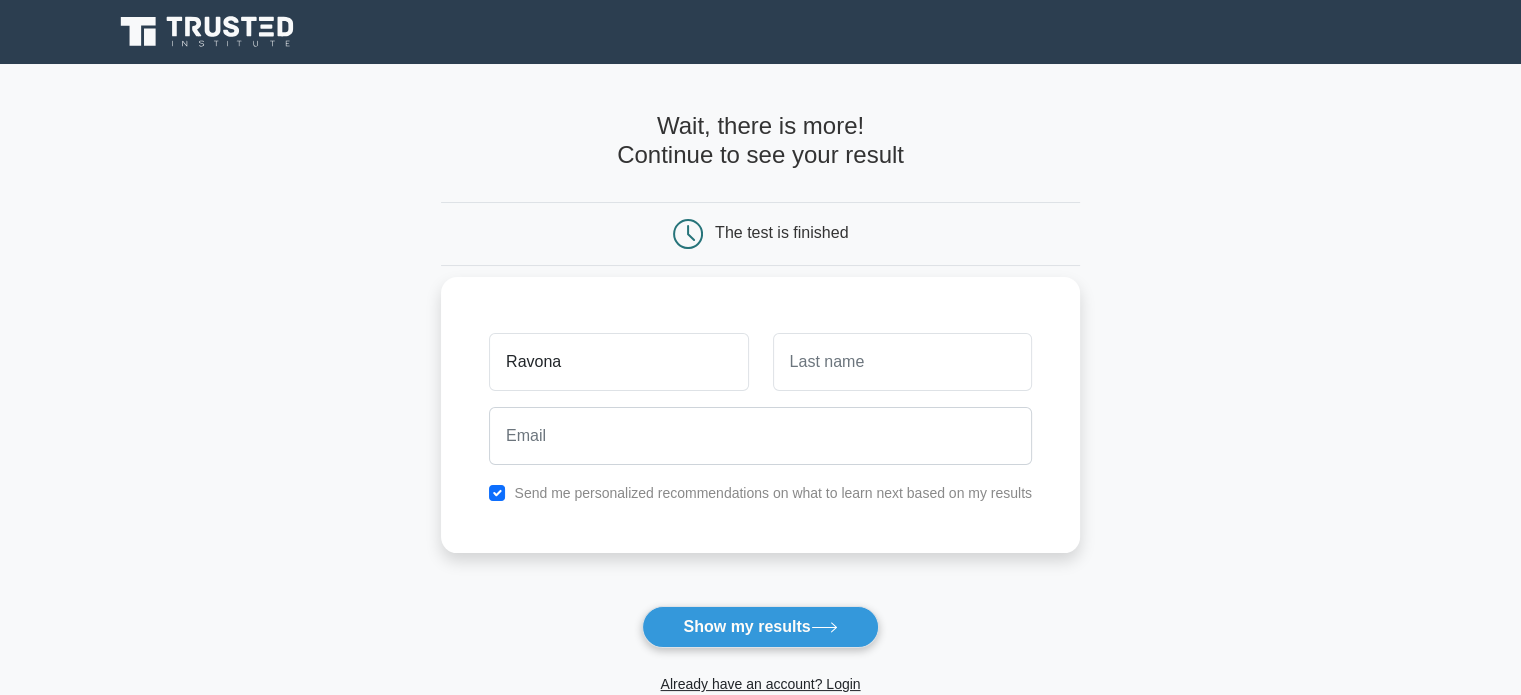 type on "Ravona" 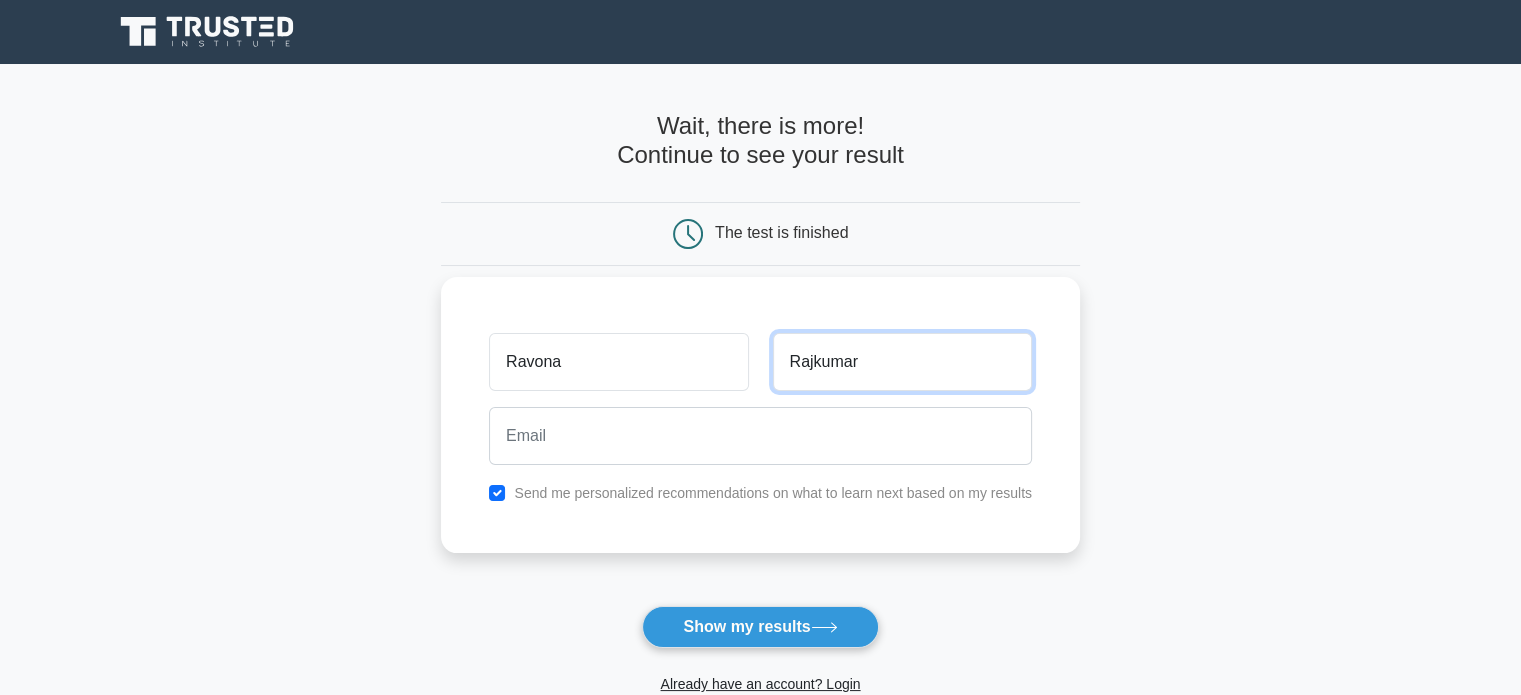 type on "Rajkumar" 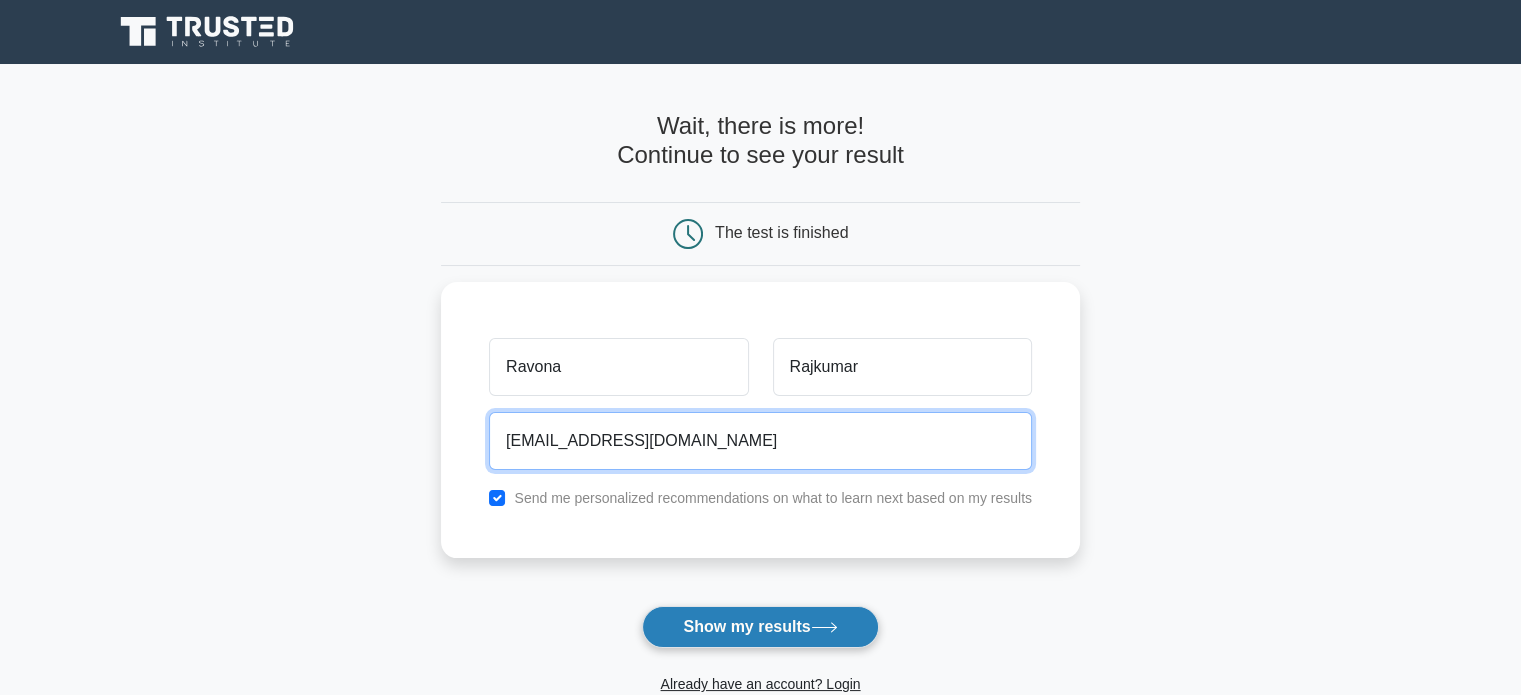 type on "ress7733@rewardsco.co.za" 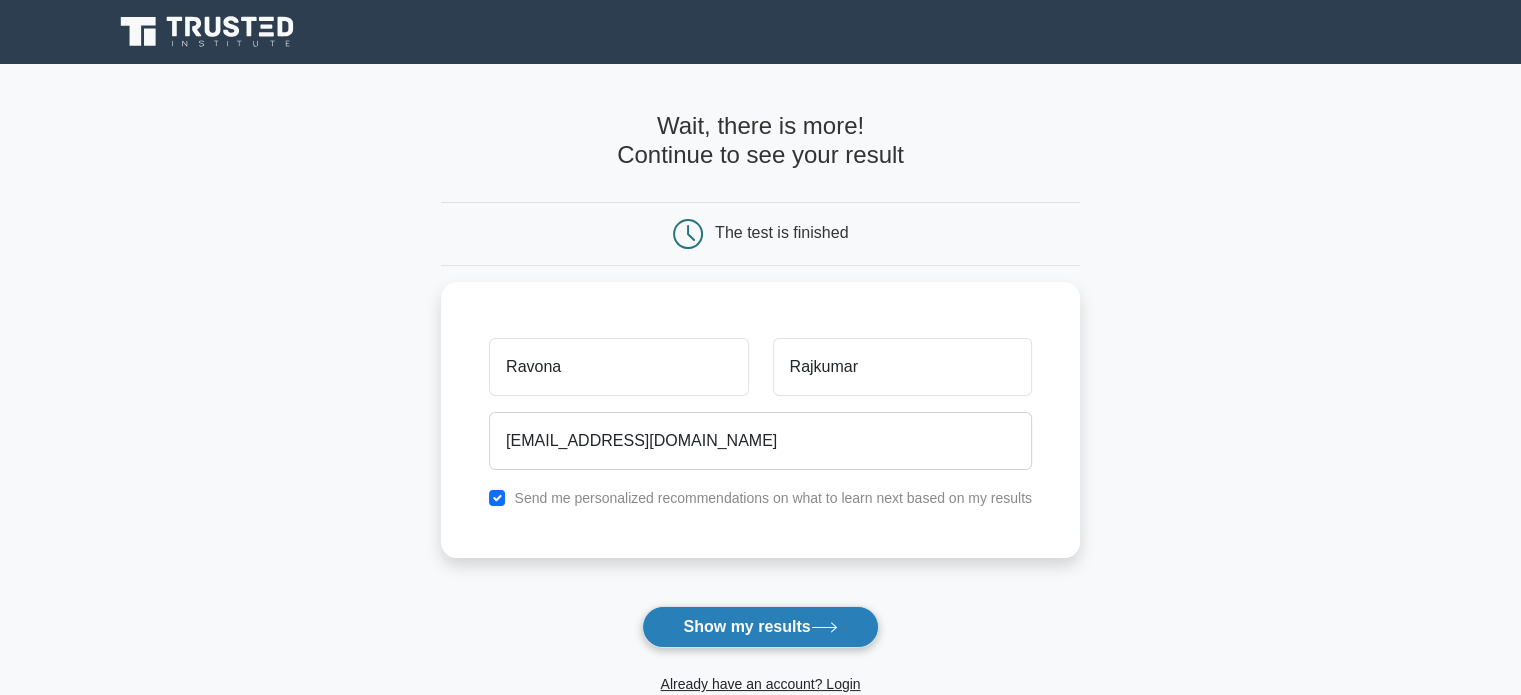 click on "Show my results" at bounding box center (760, 627) 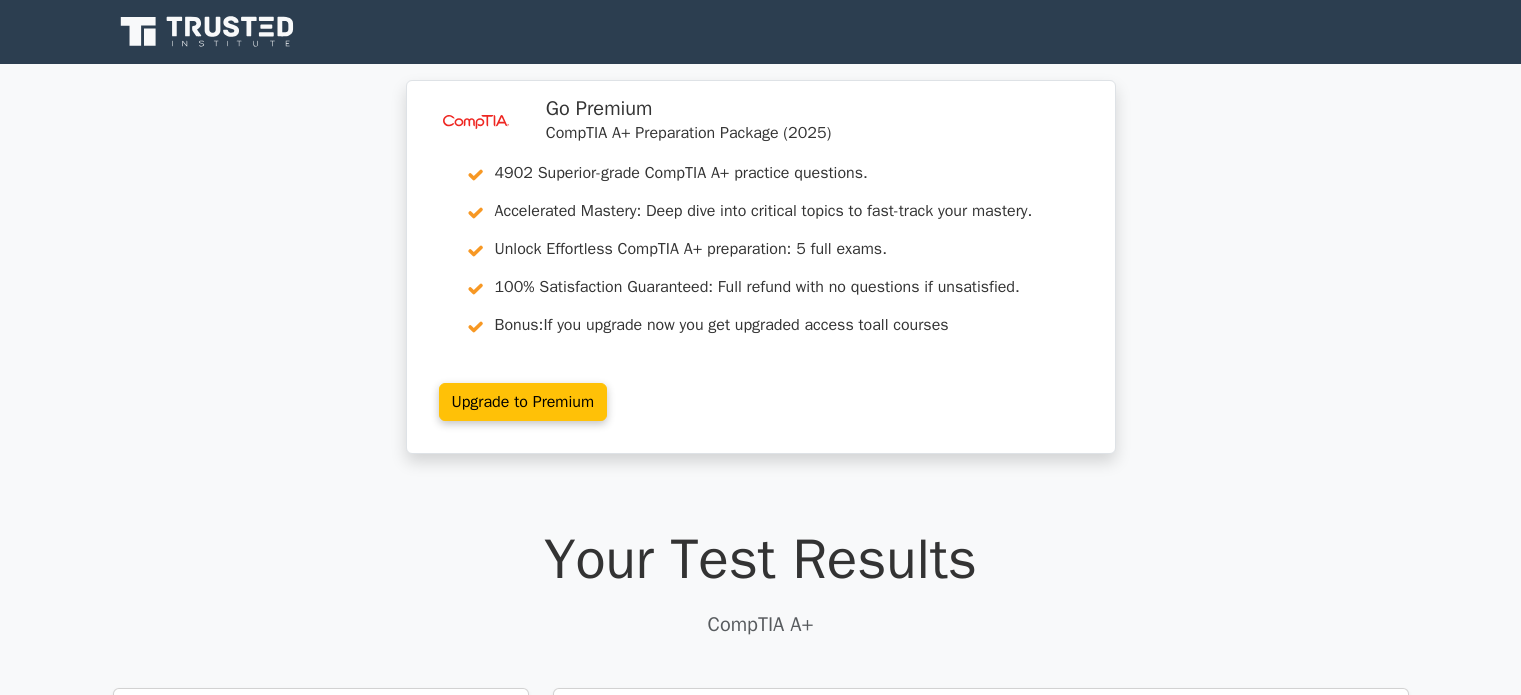 scroll, scrollTop: 300, scrollLeft: 0, axis: vertical 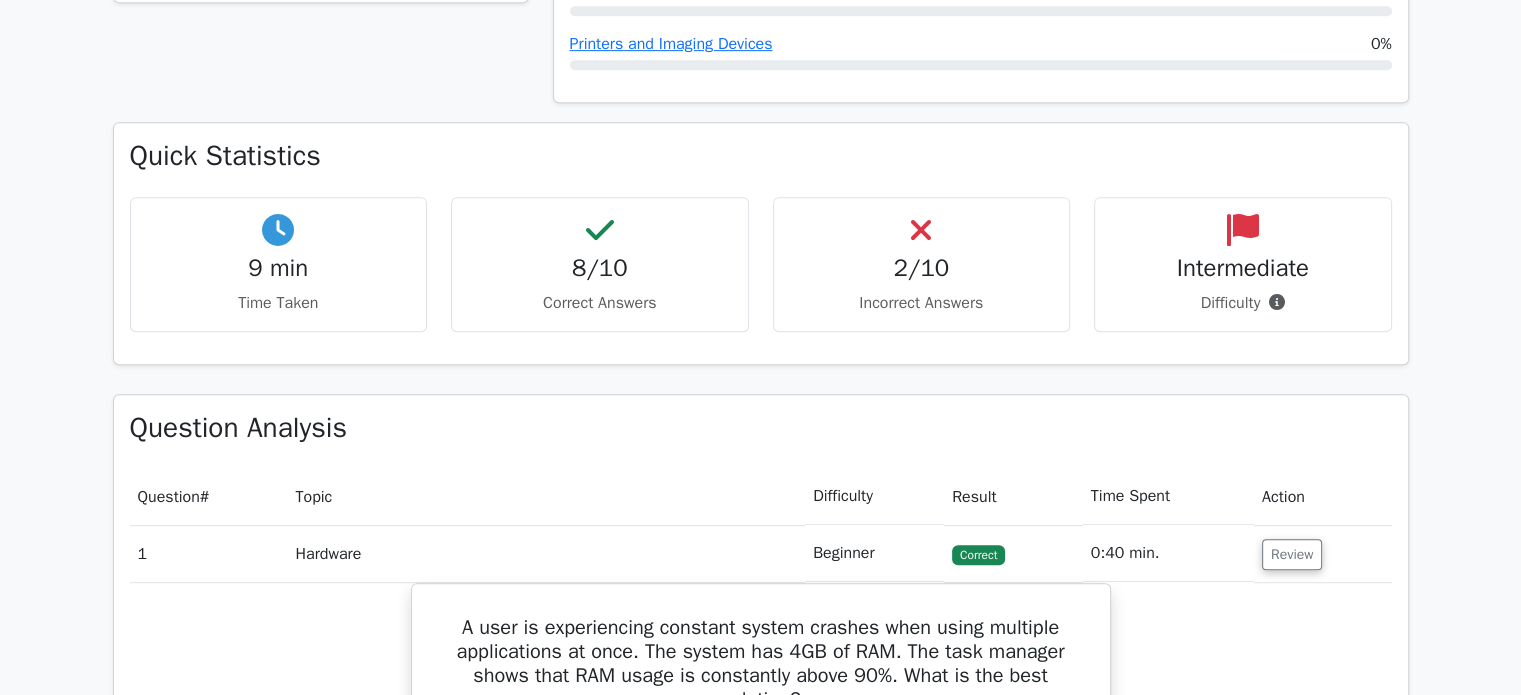 click on "2/10" at bounding box center [922, 268] 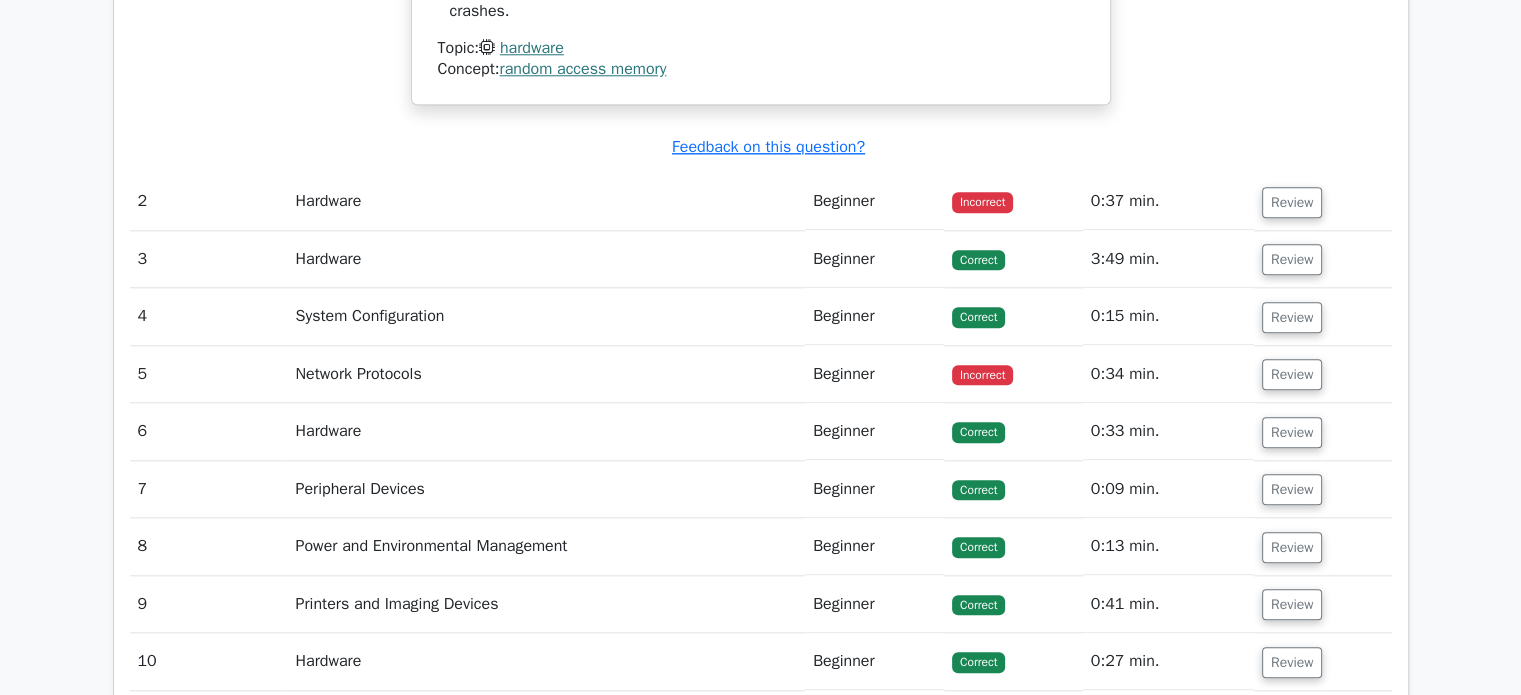 scroll, scrollTop: 2100, scrollLeft: 0, axis: vertical 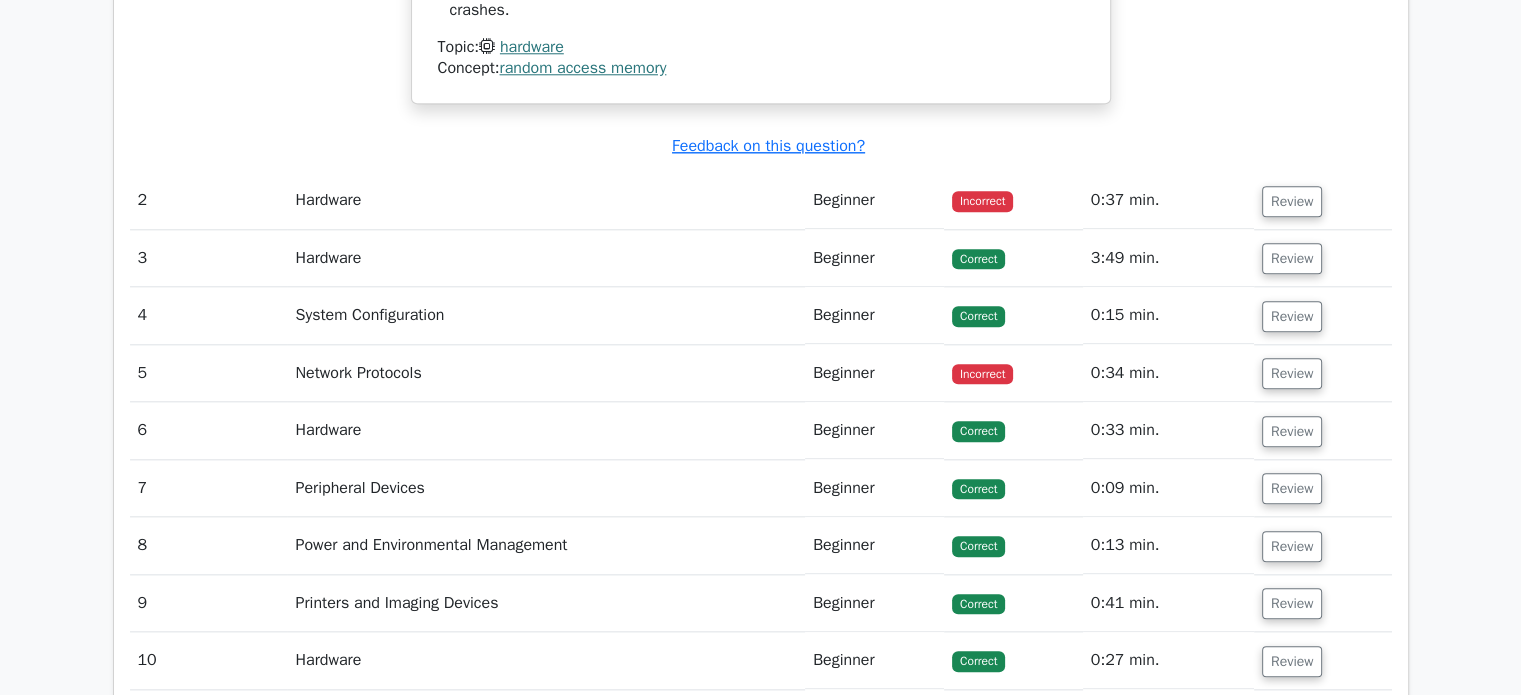 click on "Incorrect" at bounding box center (982, 201) 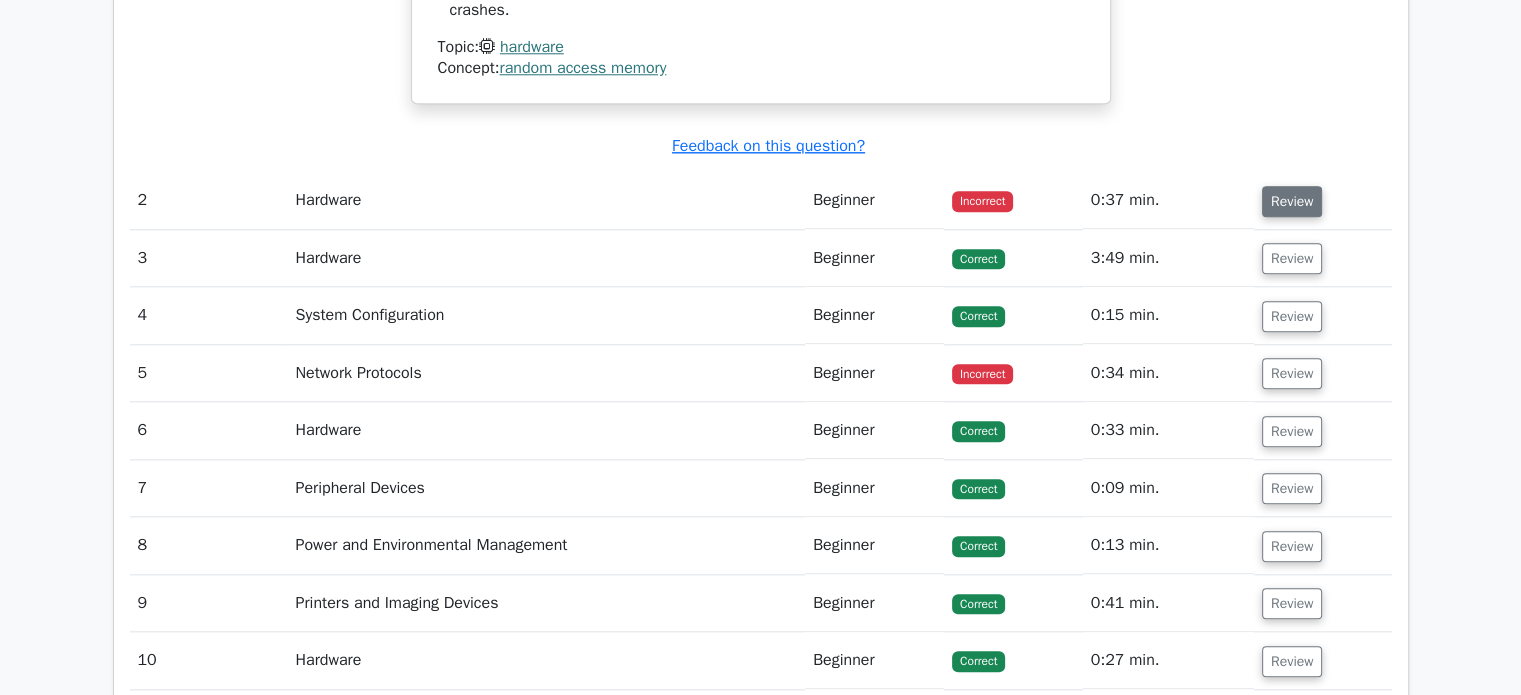 click on "Review" at bounding box center [1292, 201] 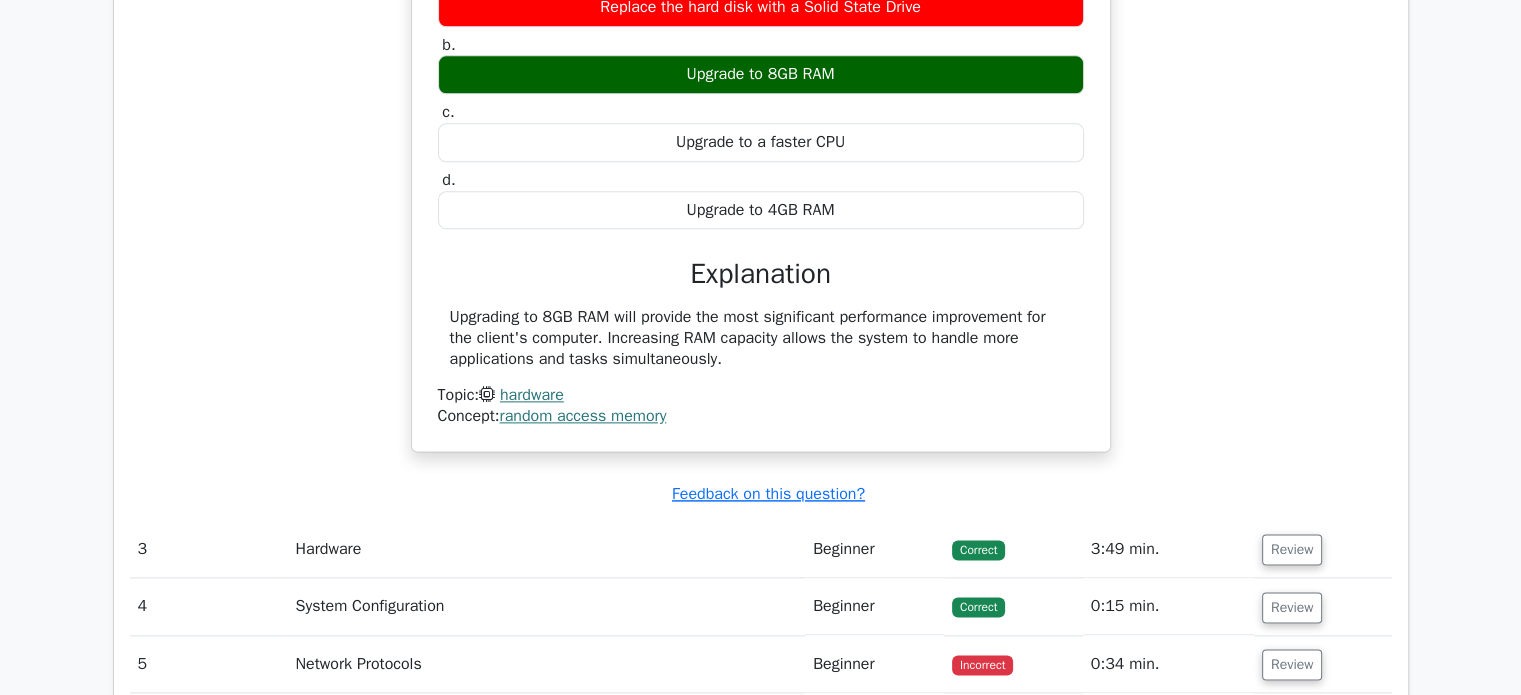 scroll, scrollTop: 2800, scrollLeft: 0, axis: vertical 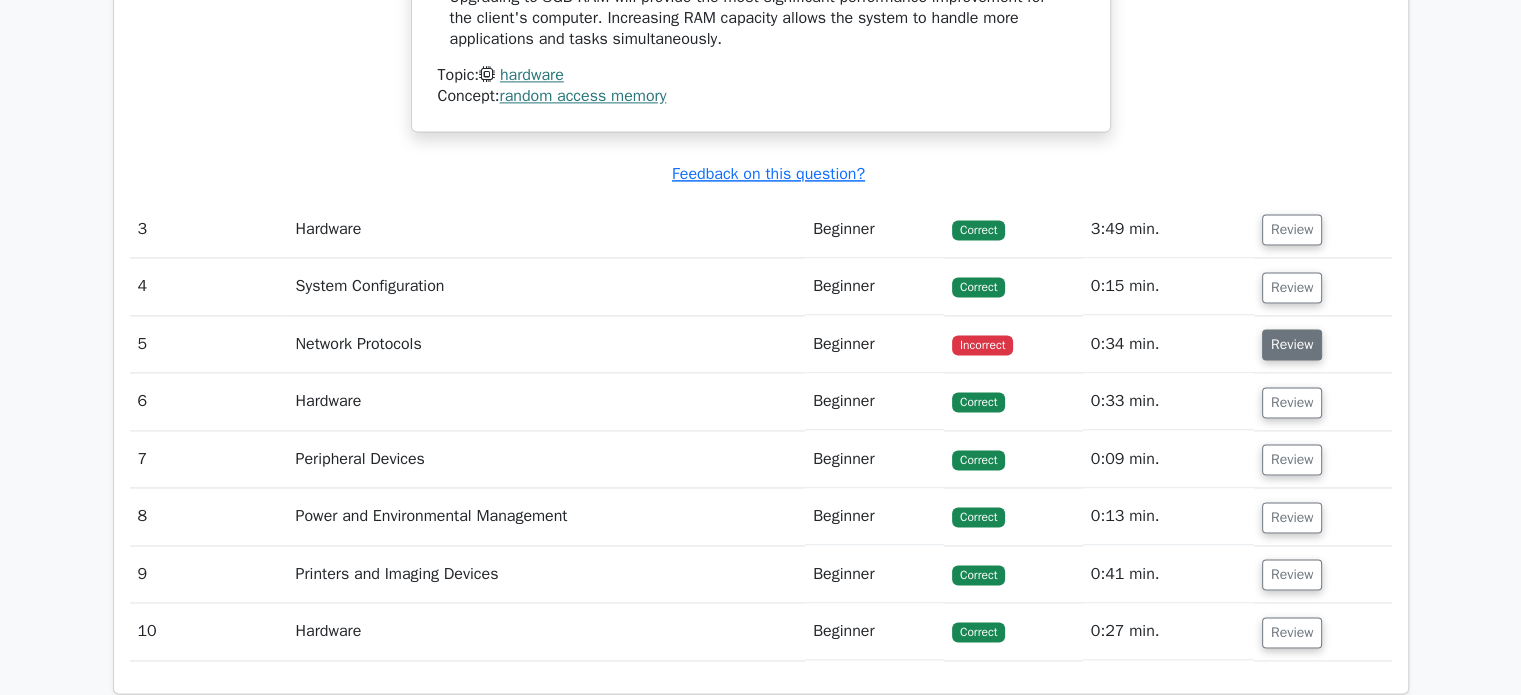 click on "Review" at bounding box center [1292, 344] 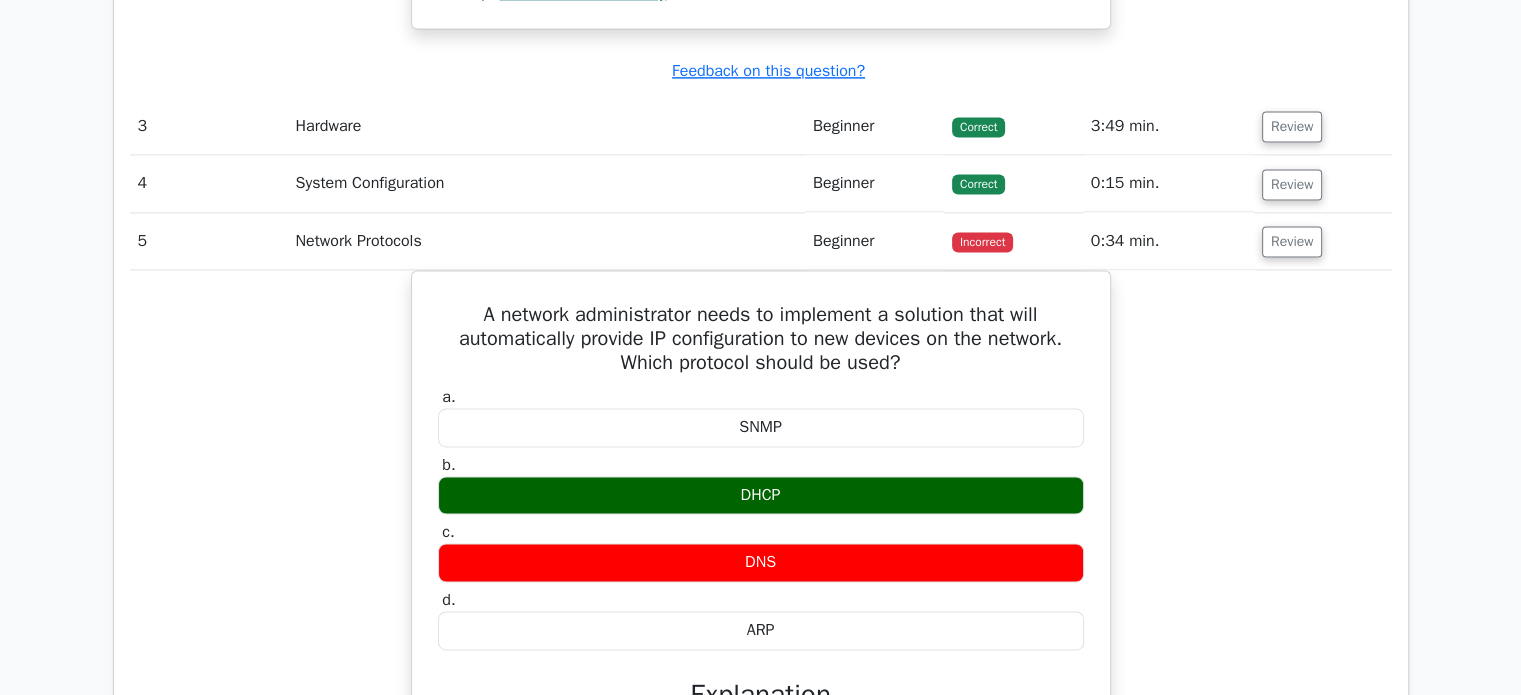 scroll, scrollTop: 3000, scrollLeft: 0, axis: vertical 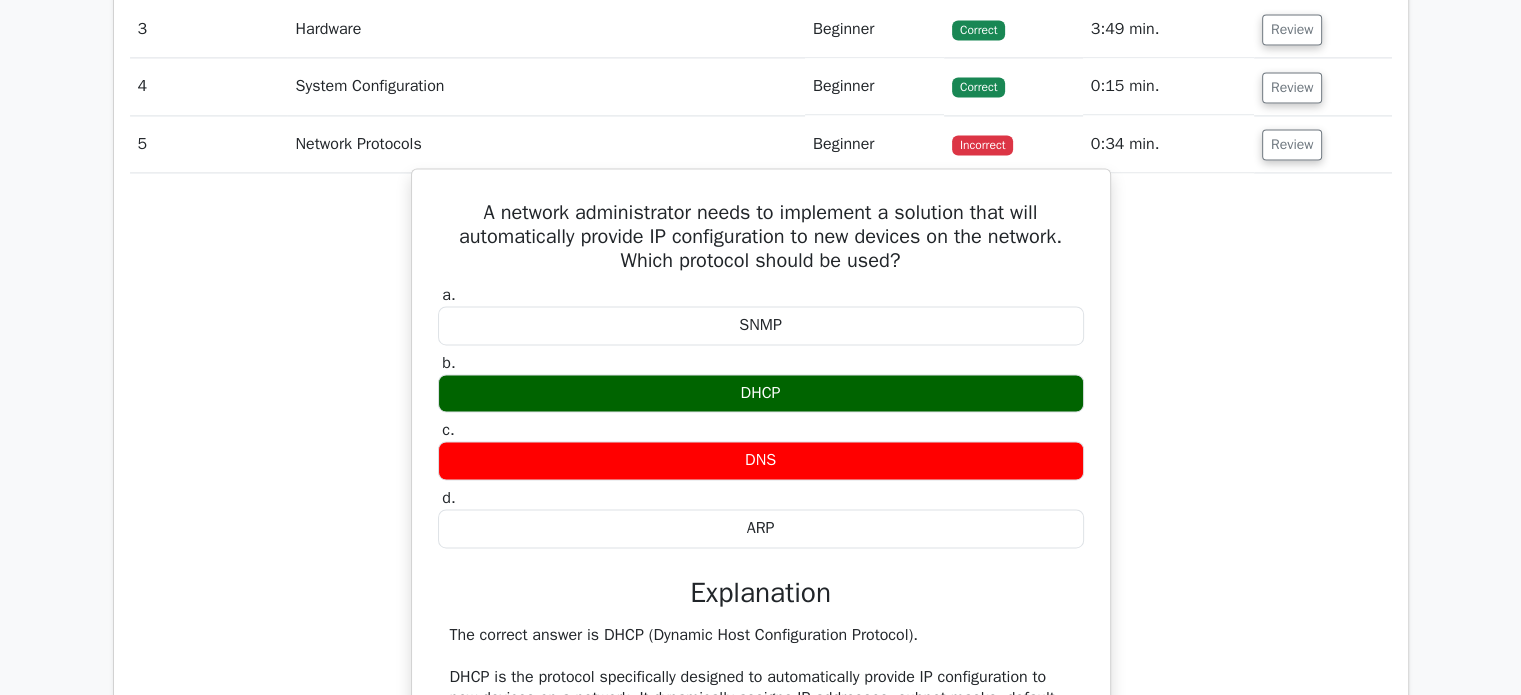 click on "DHCP" at bounding box center (761, 393) 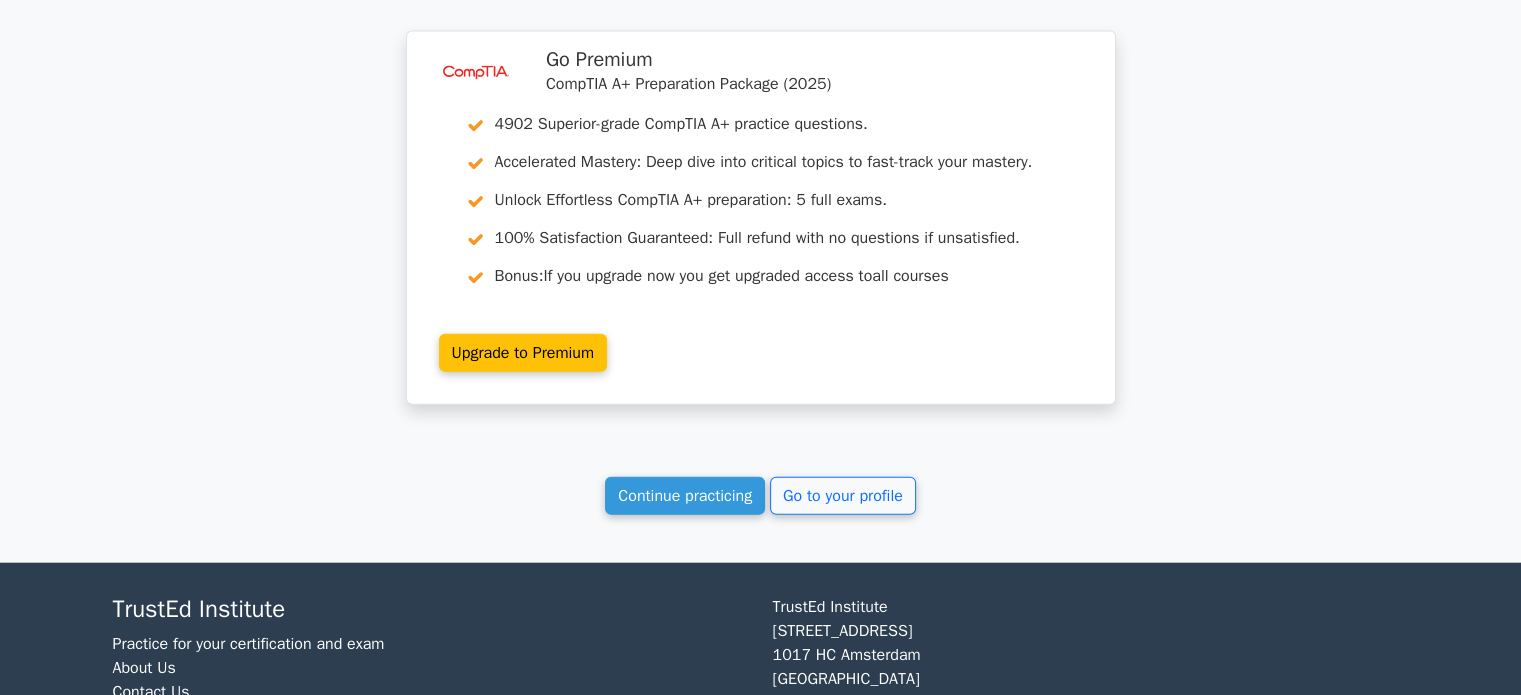 scroll, scrollTop: 4600, scrollLeft: 0, axis: vertical 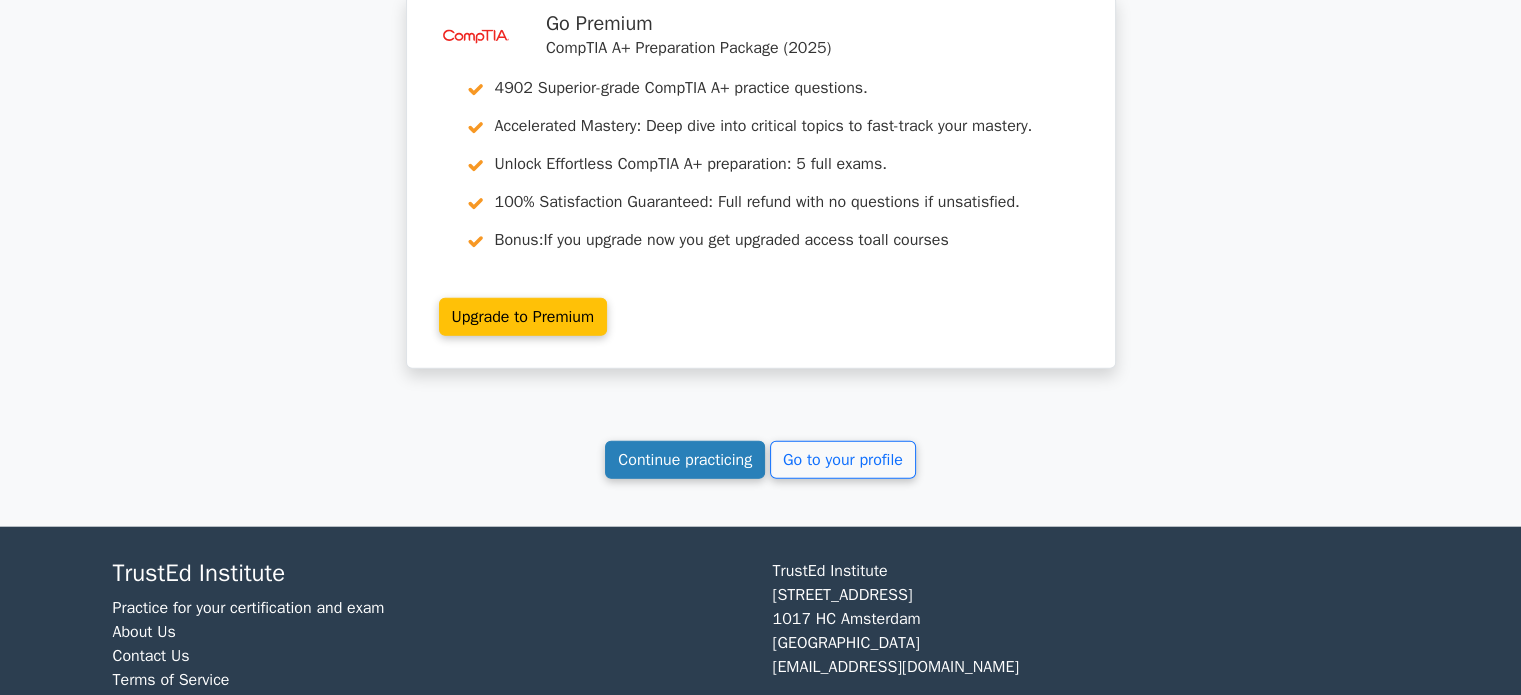 click on "Continue practicing" at bounding box center (685, 460) 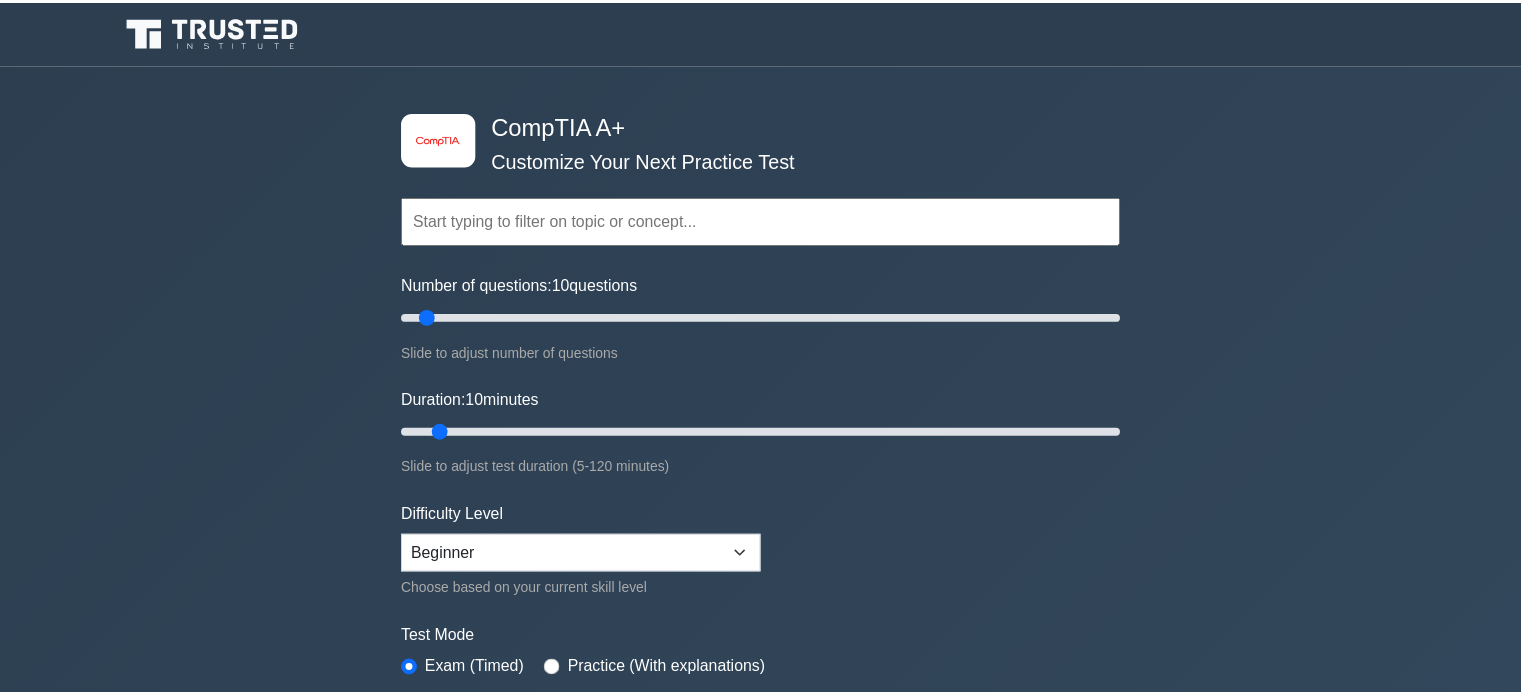 scroll, scrollTop: 0, scrollLeft: 0, axis: both 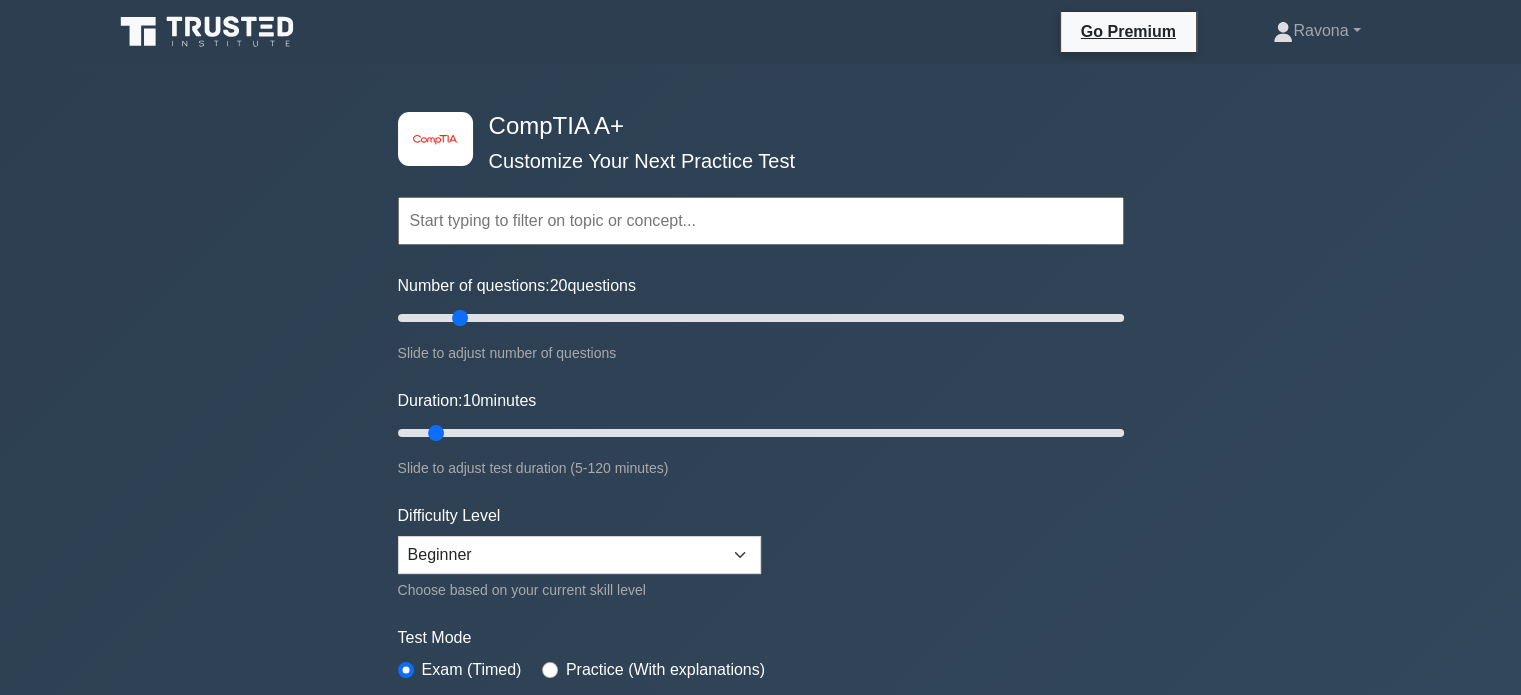 drag, startPoint x: 437, startPoint y: 322, endPoint x: 465, endPoint y: 317, distance: 28.442924 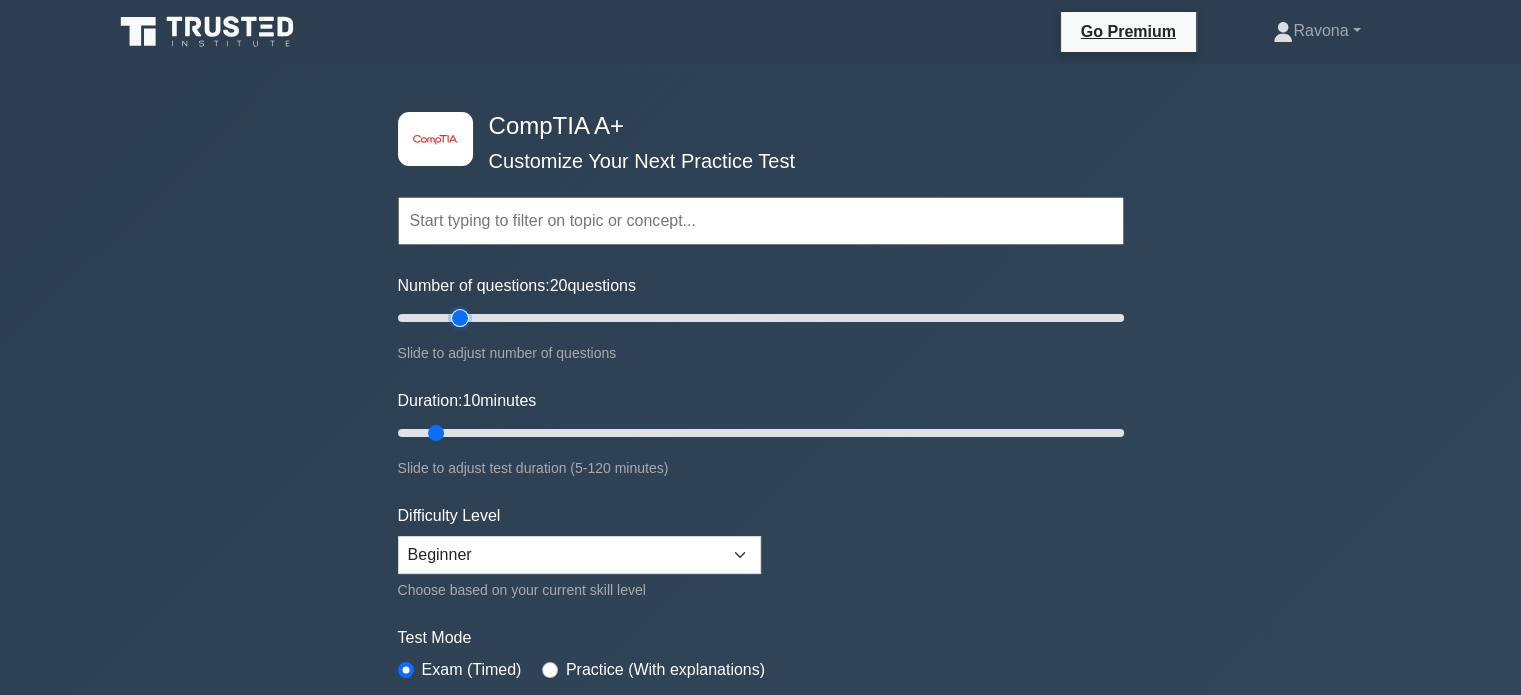 click on "Number of questions:  20  questions" at bounding box center (761, 318) 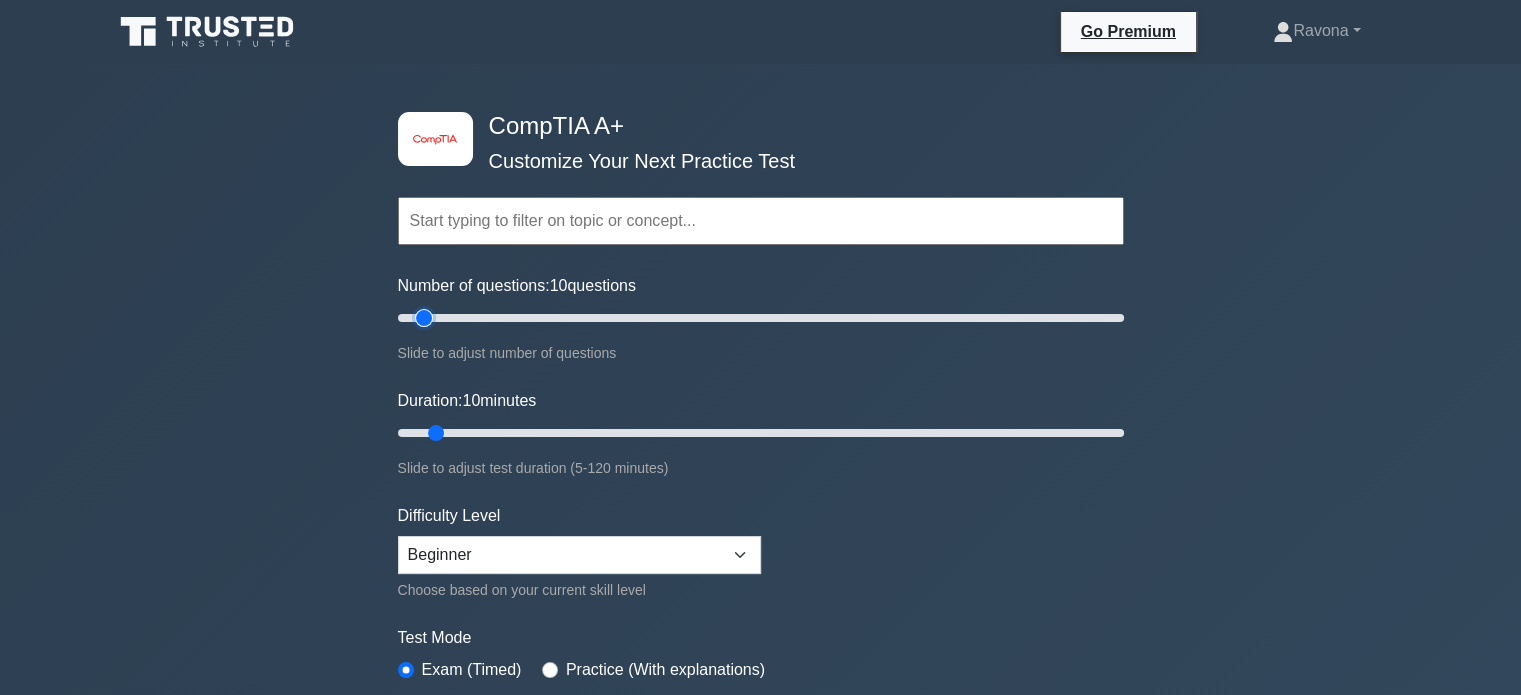 drag, startPoint x: 458, startPoint y: 322, endPoint x: 431, endPoint y: 321, distance: 27.018513 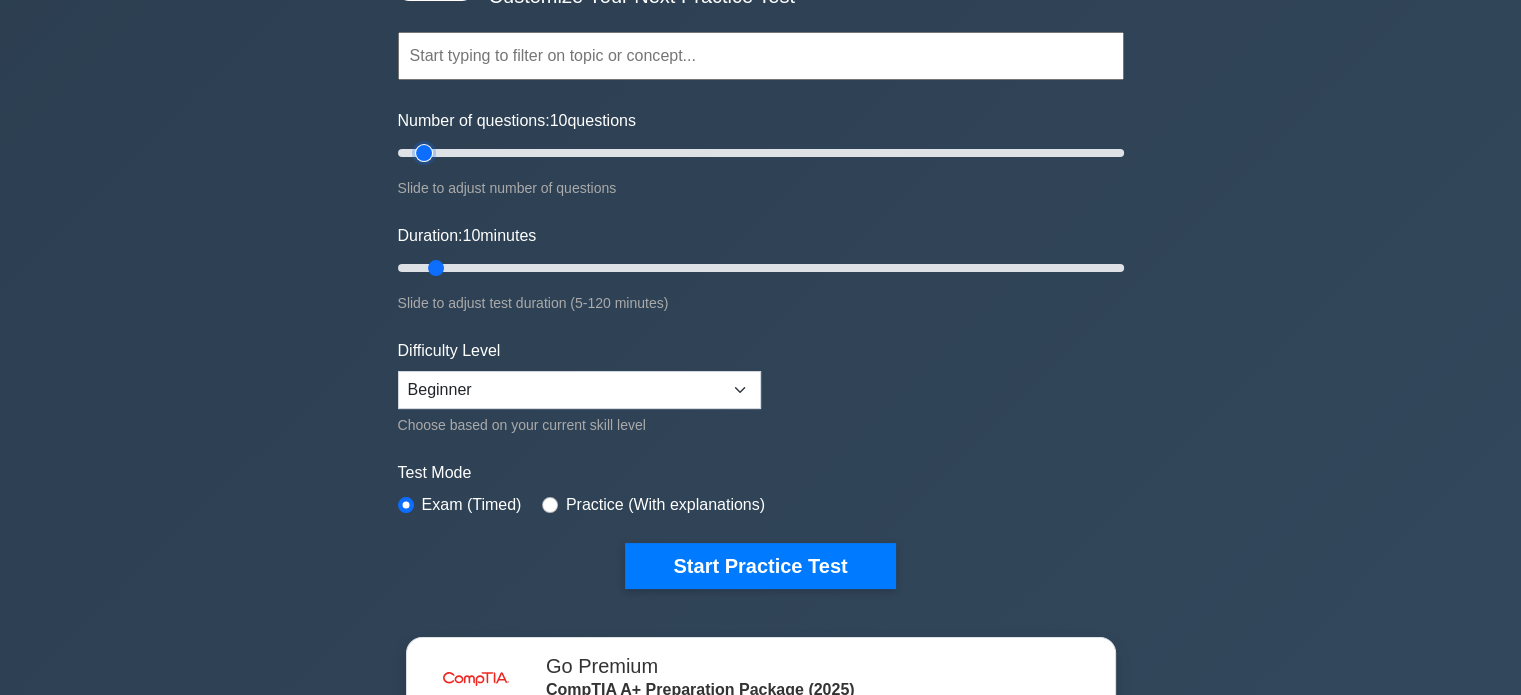 scroll, scrollTop: 200, scrollLeft: 0, axis: vertical 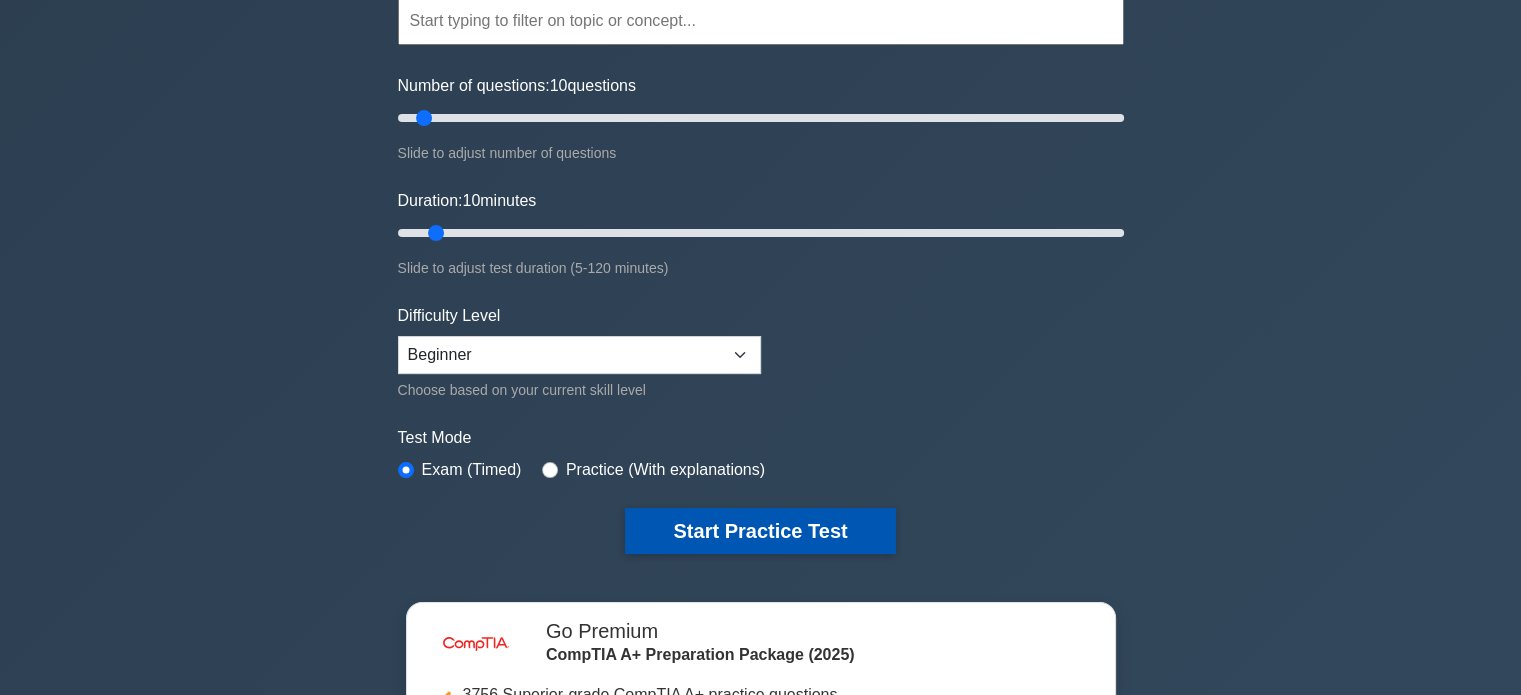 click on "Start Practice Test" at bounding box center [760, 531] 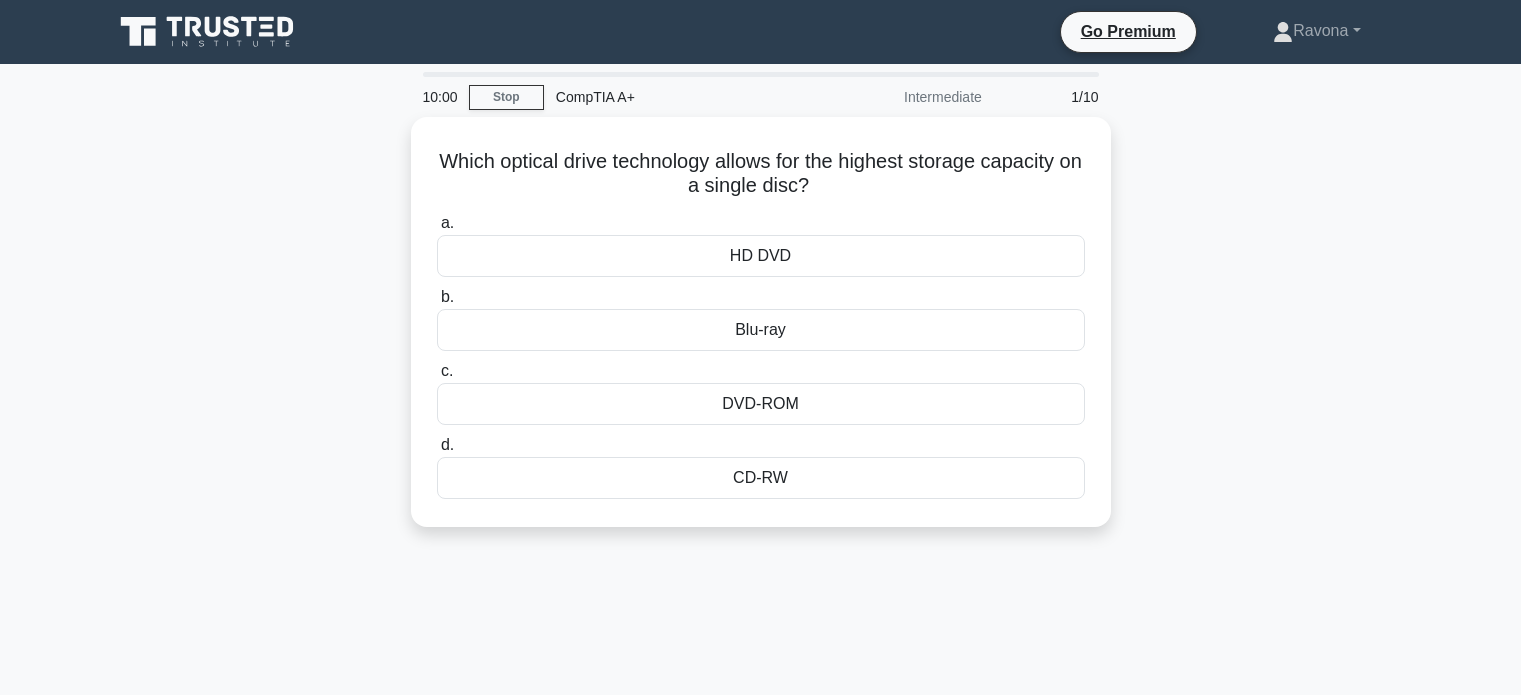 scroll, scrollTop: 0, scrollLeft: 0, axis: both 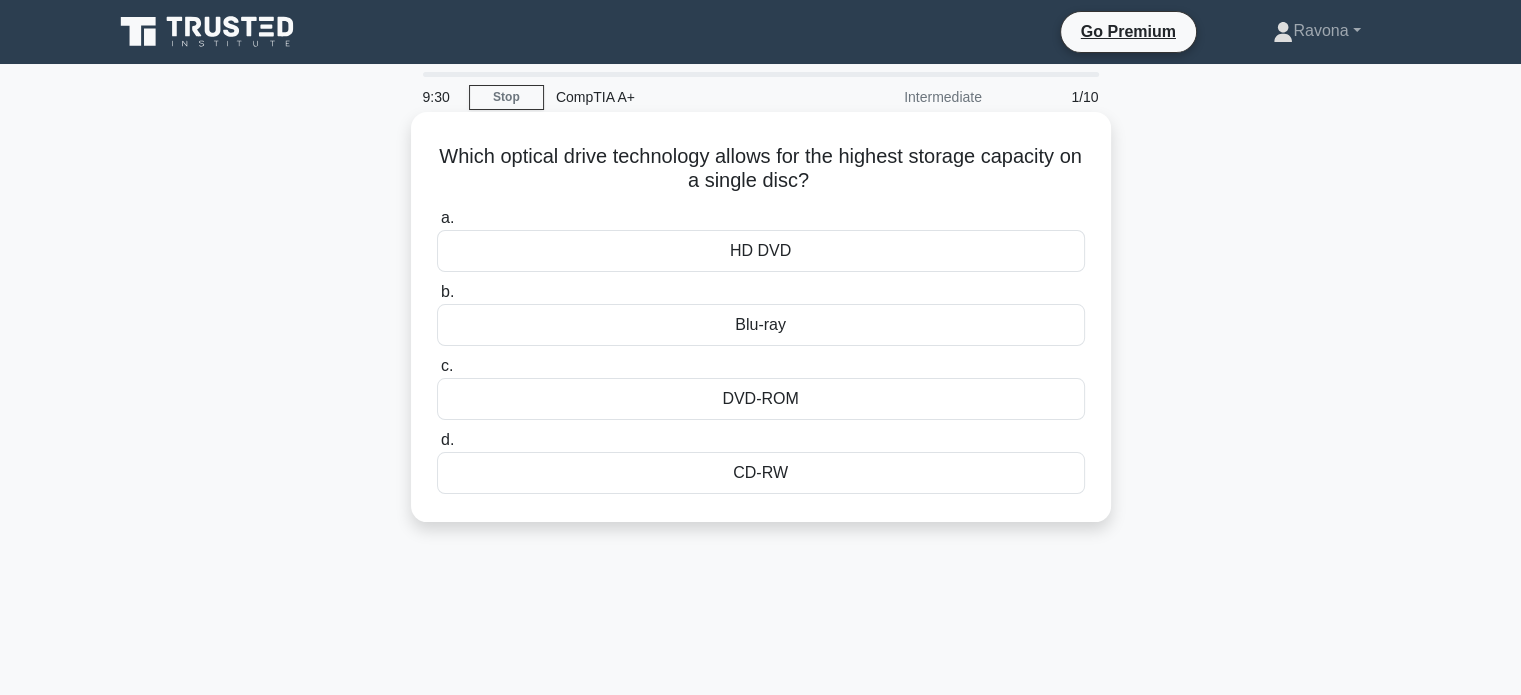 click on "Blu-ray" at bounding box center (761, 325) 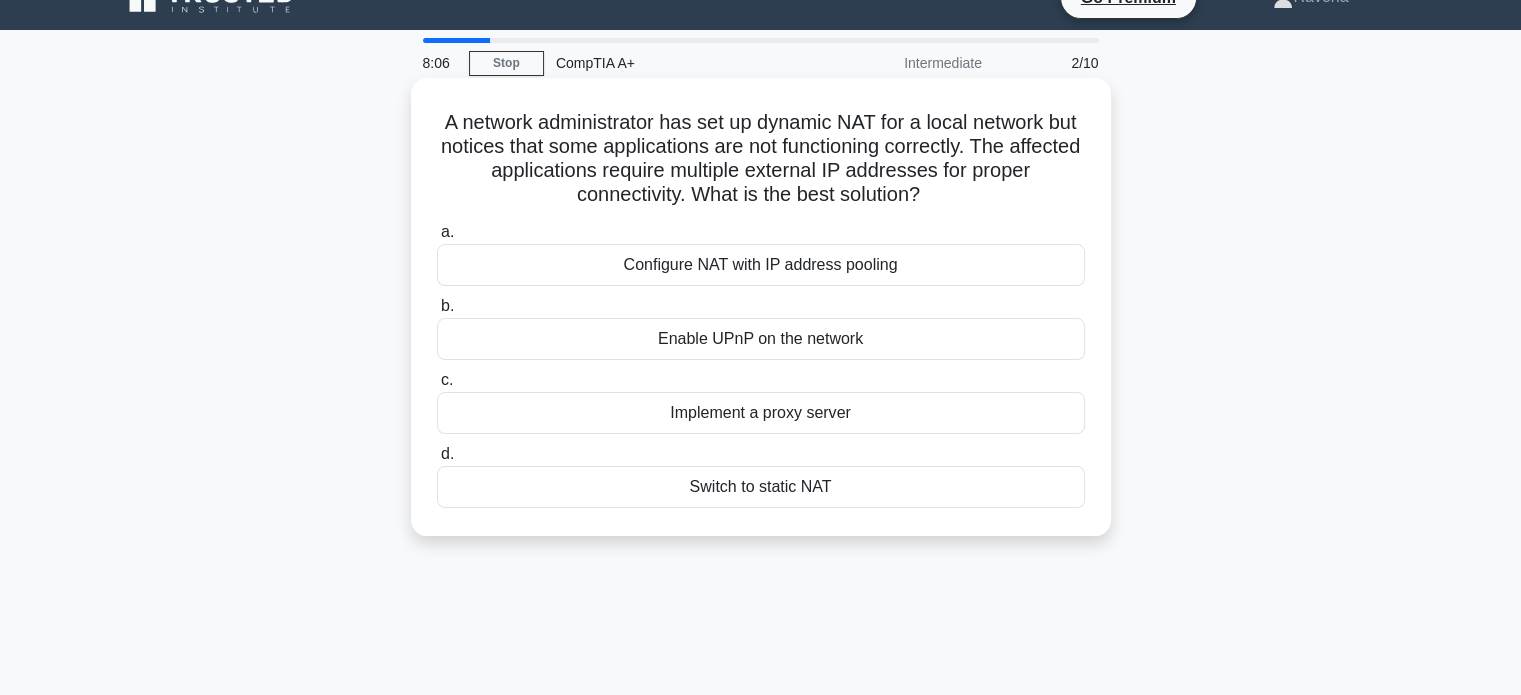 scroll, scrollTop: 0, scrollLeft: 0, axis: both 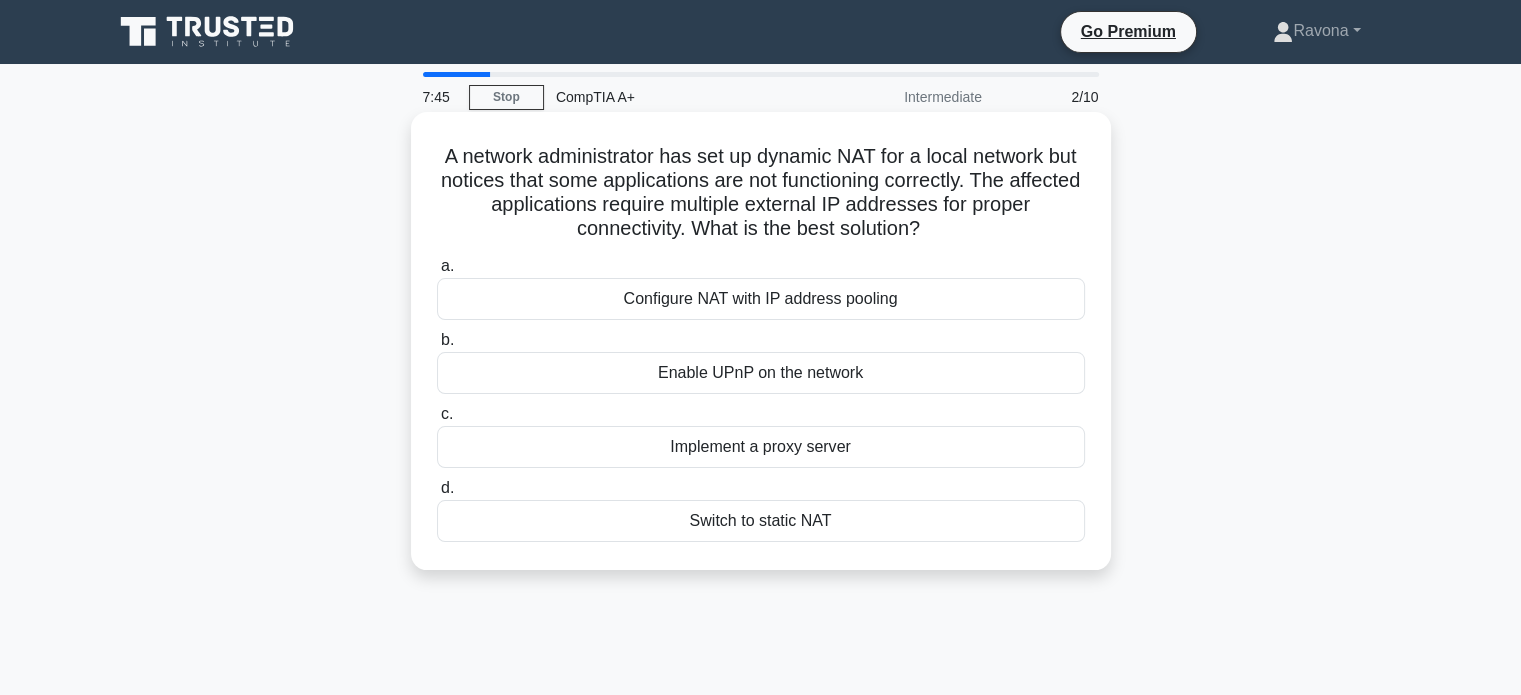 click on "Configure NAT with IP address pooling" at bounding box center [761, 299] 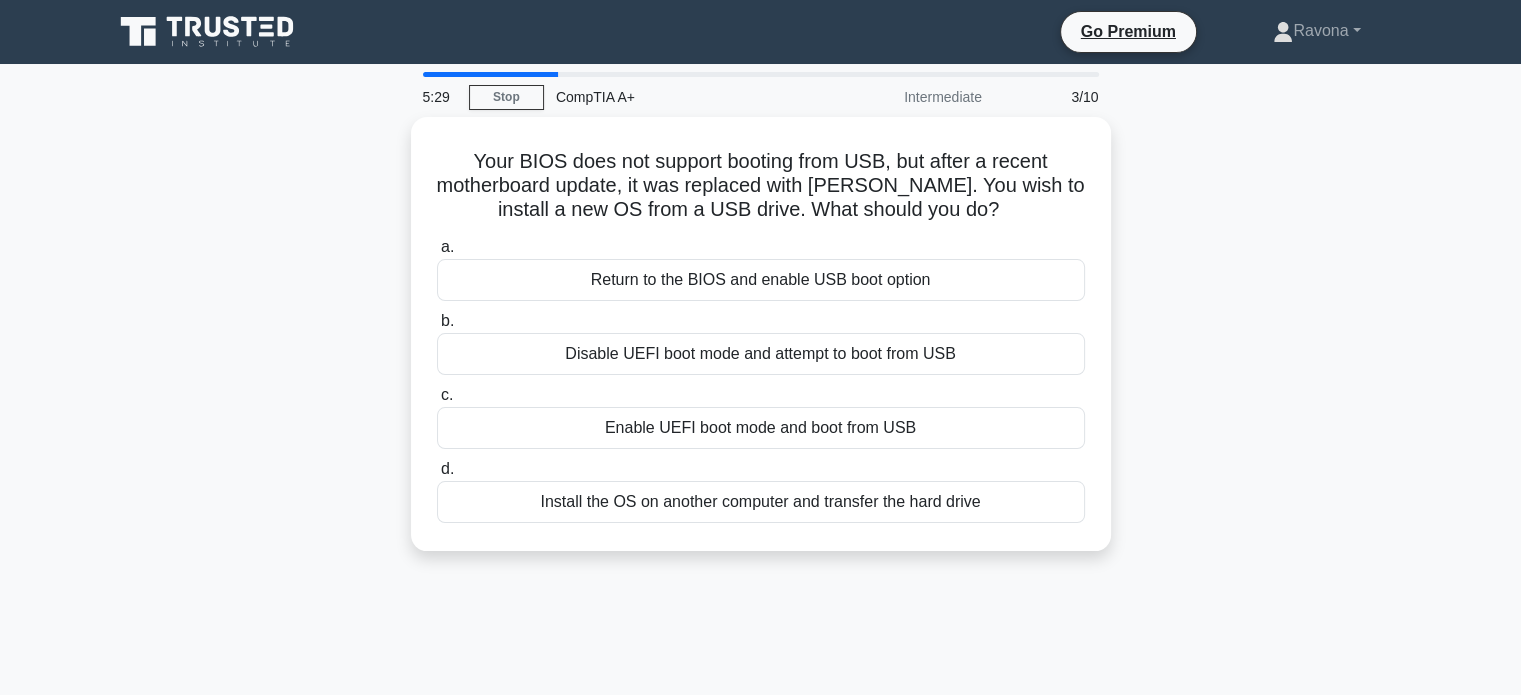 scroll, scrollTop: 385, scrollLeft: 0, axis: vertical 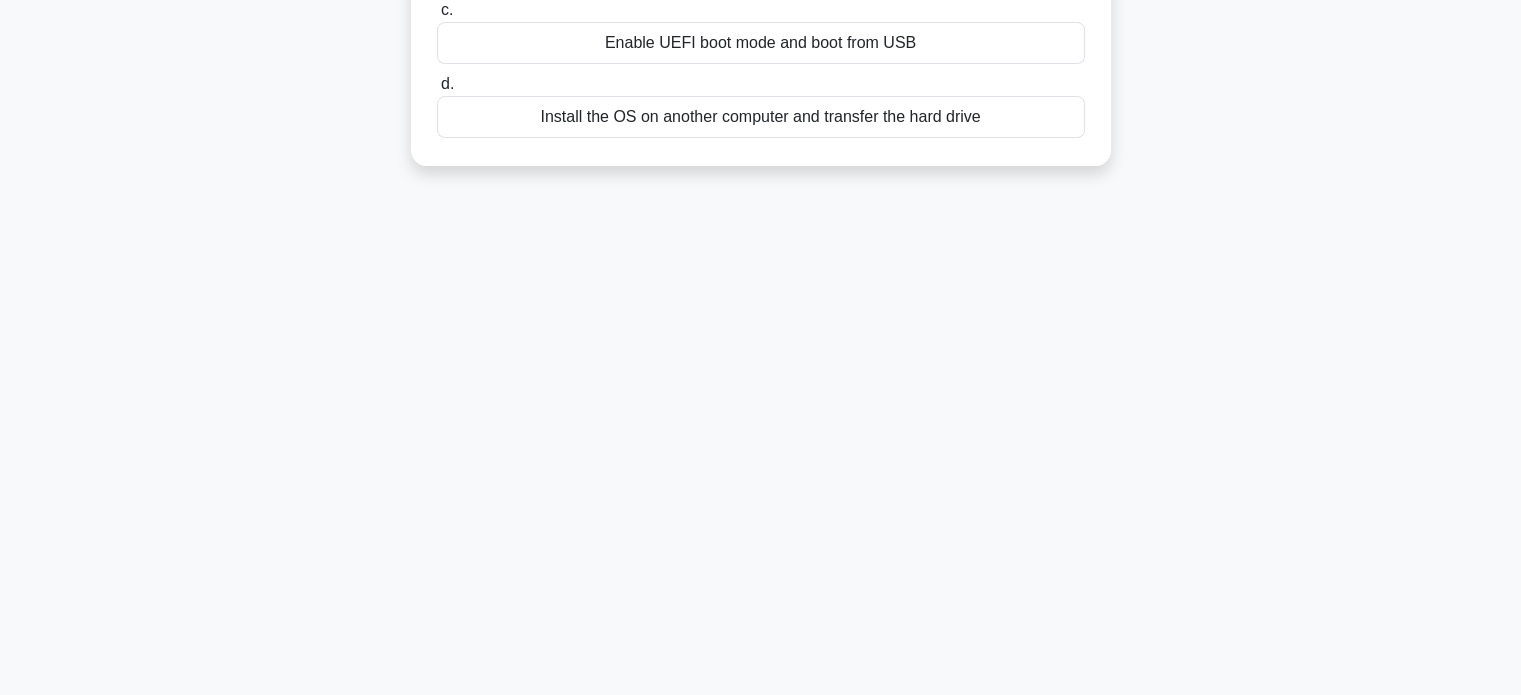 drag, startPoint x: 676, startPoint y: 422, endPoint x: 700, endPoint y: 735, distance: 313.9188 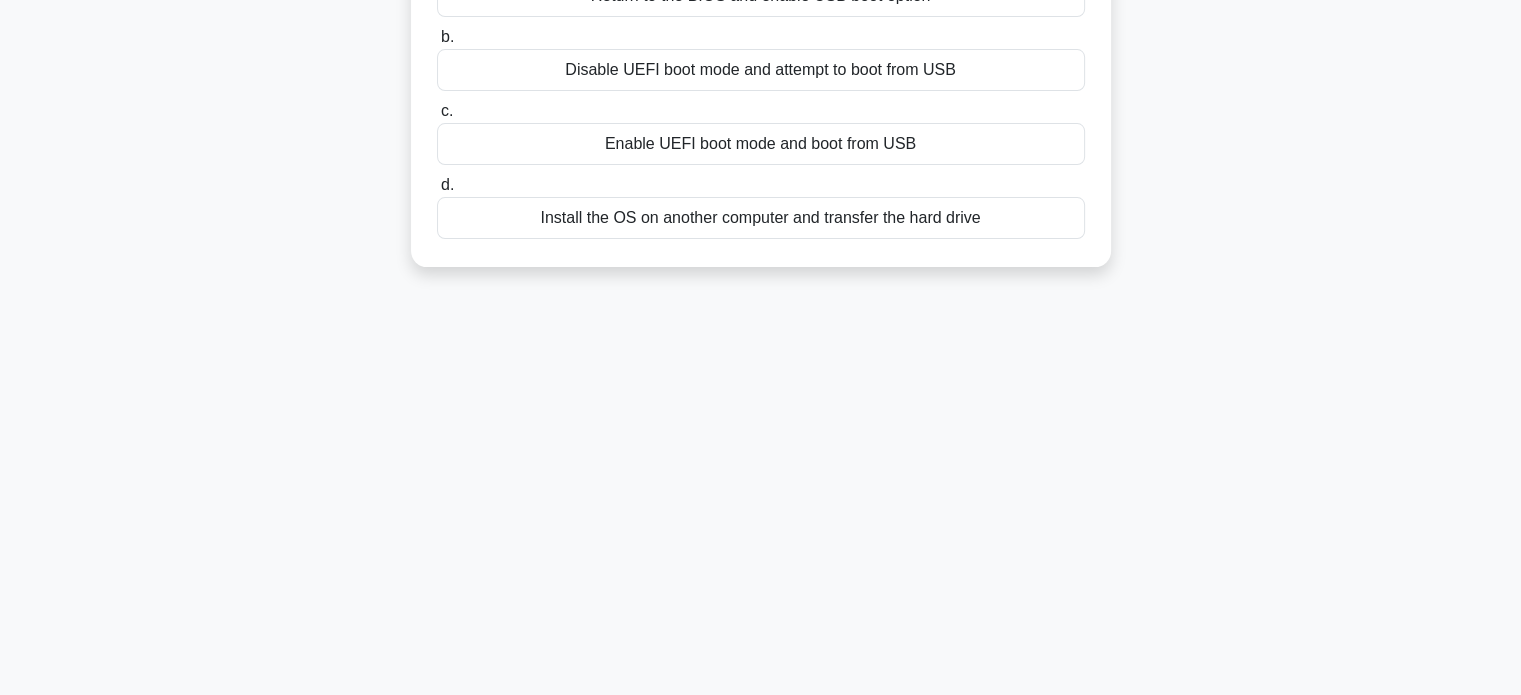 scroll, scrollTop: 185, scrollLeft: 0, axis: vertical 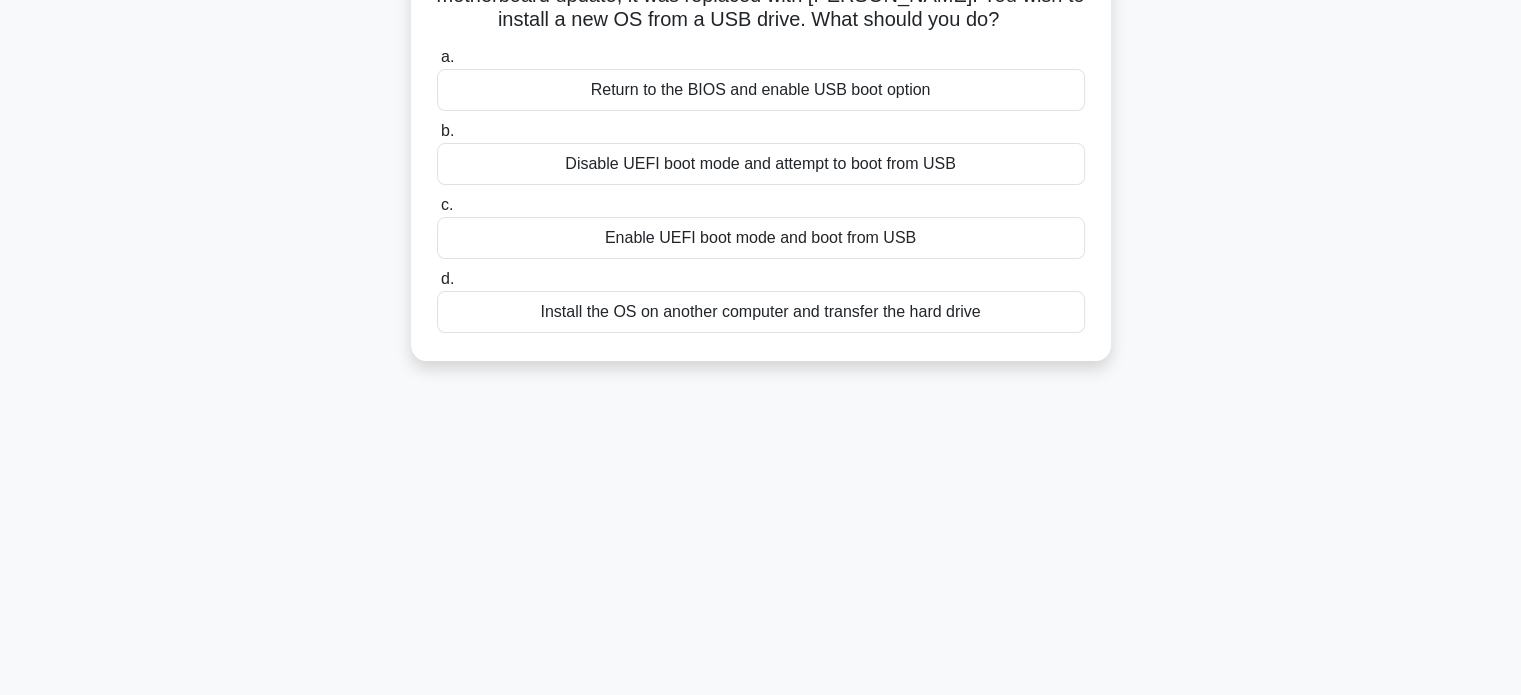 click on "Enable UEFI boot mode and boot from USB" at bounding box center (761, 238) 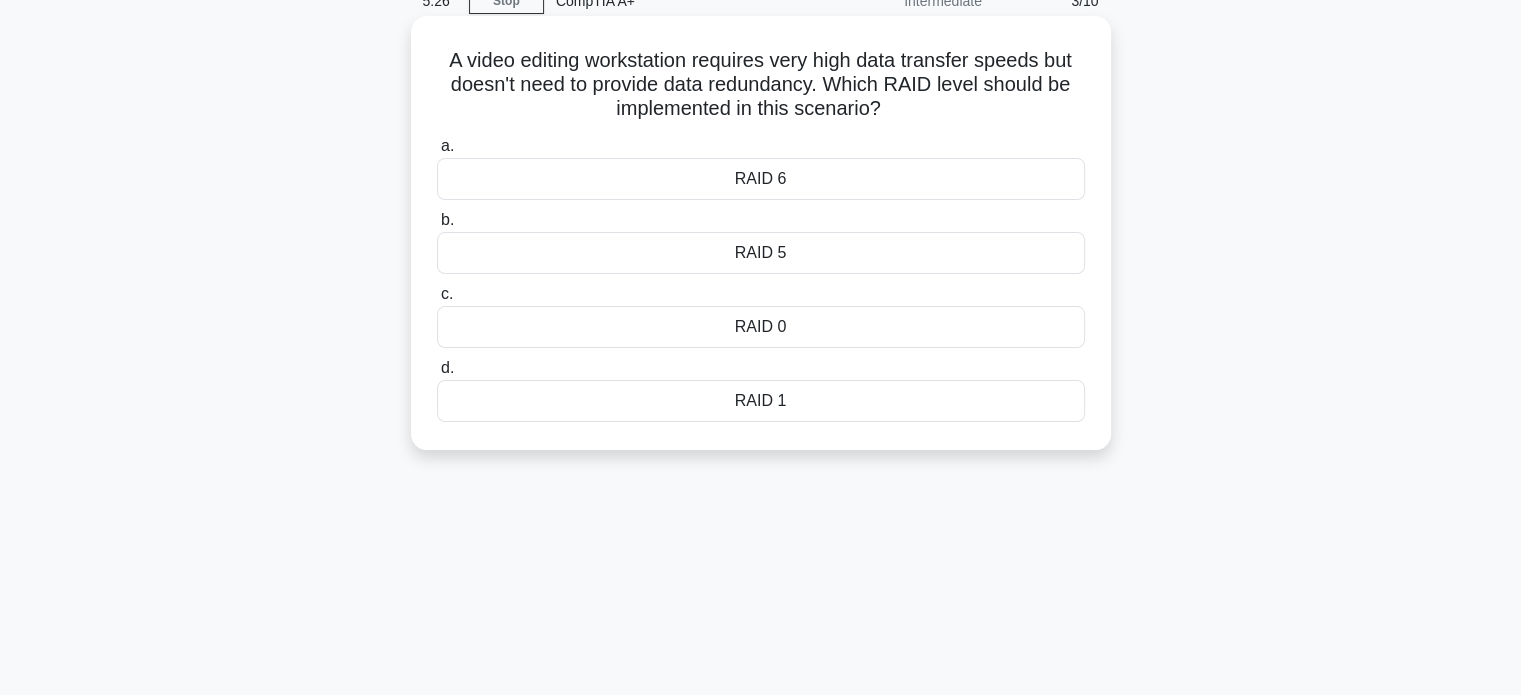 scroll, scrollTop: 0, scrollLeft: 0, axis: both 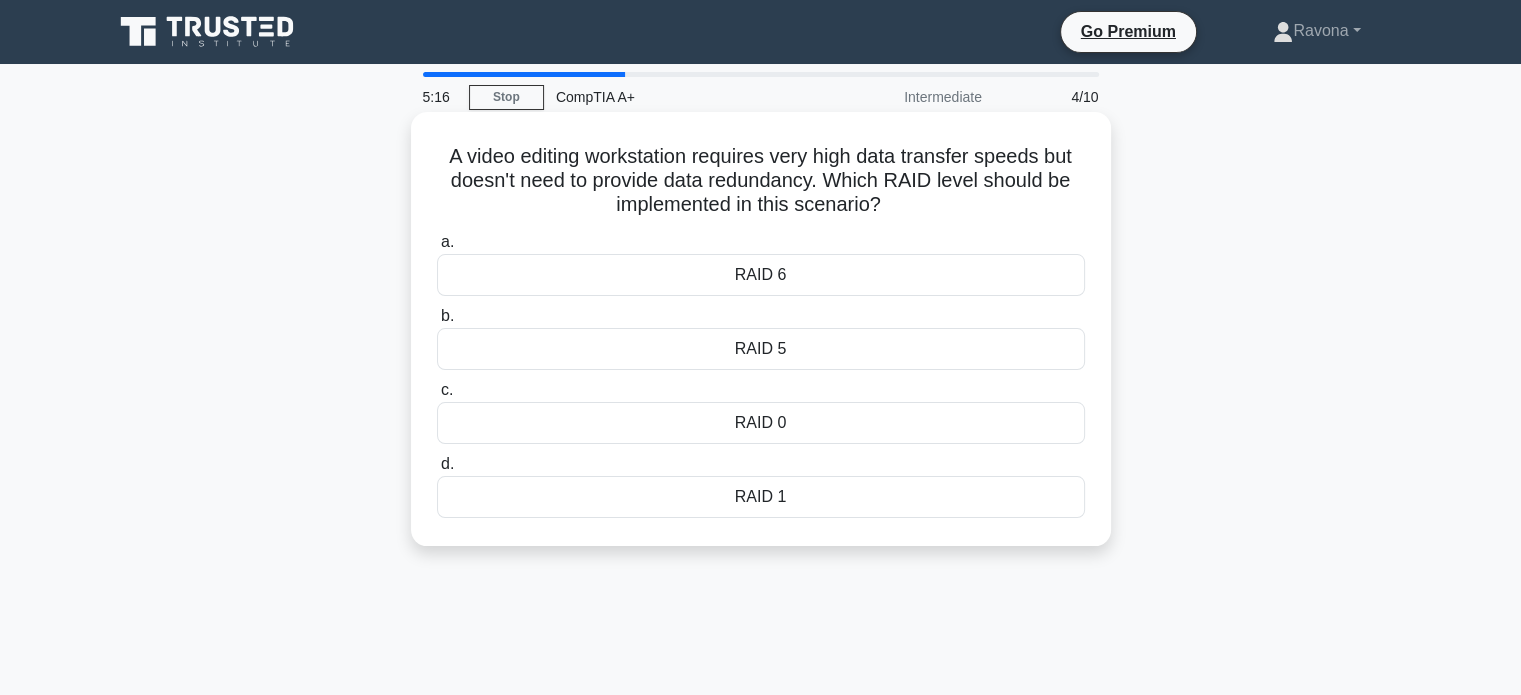 click on "RAID 0" at bounding box center (761, 423) 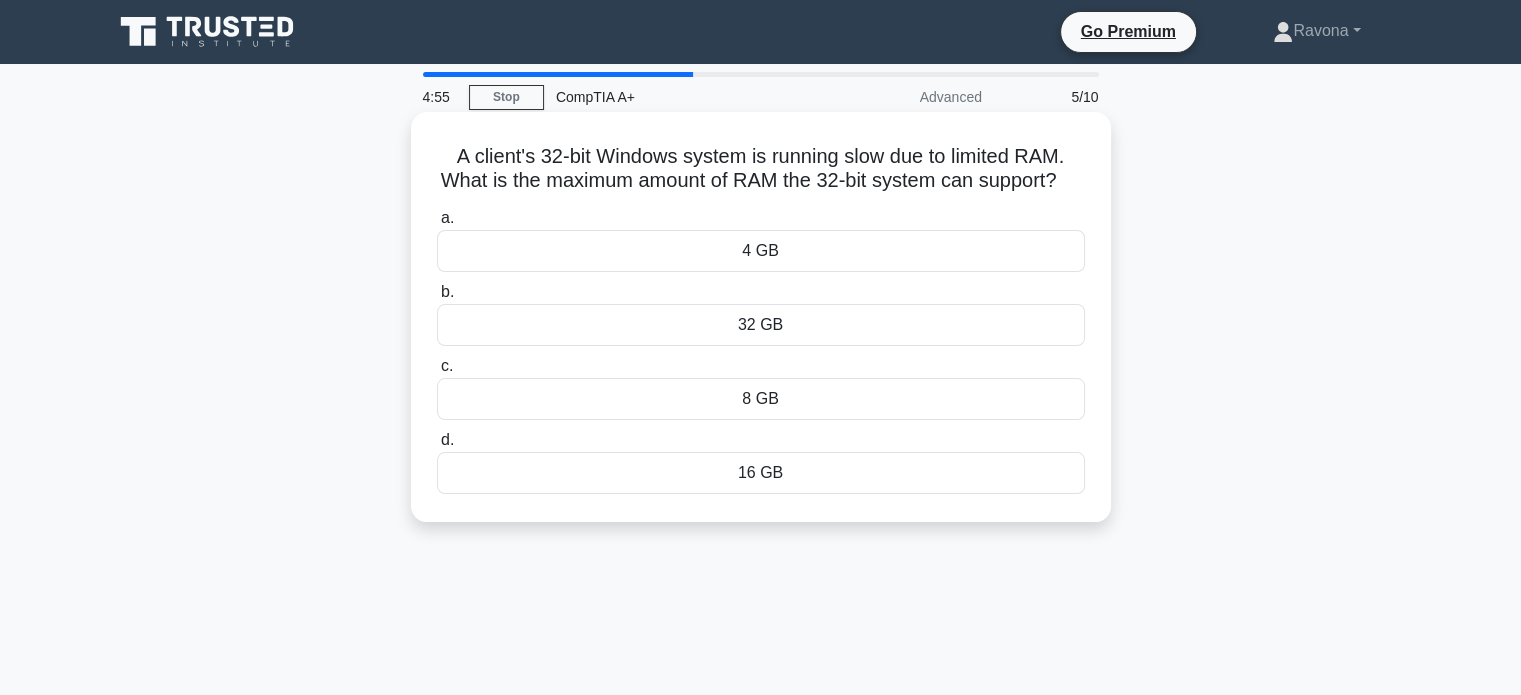 click on "32 GB" at bounding box center (761, 325) 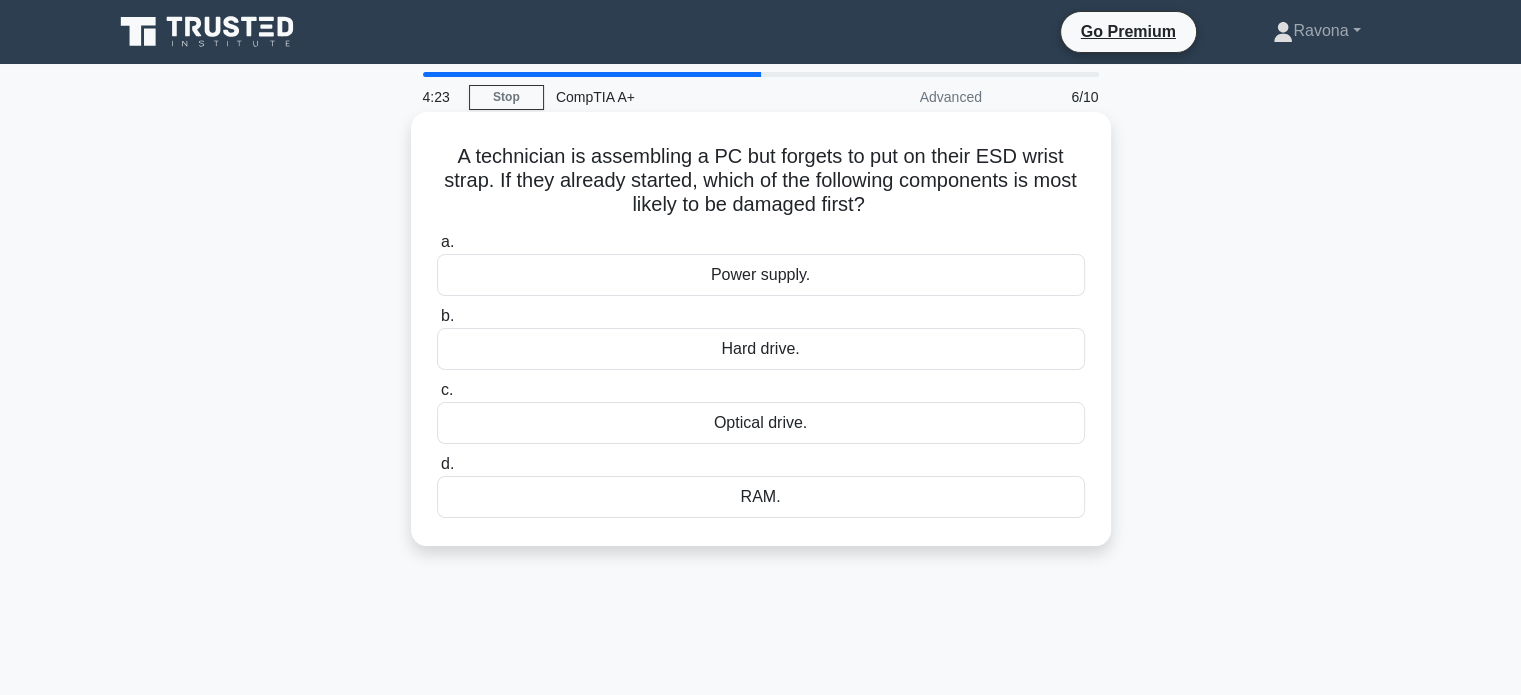 click on "Power supply." at bounding box center [761, 275] 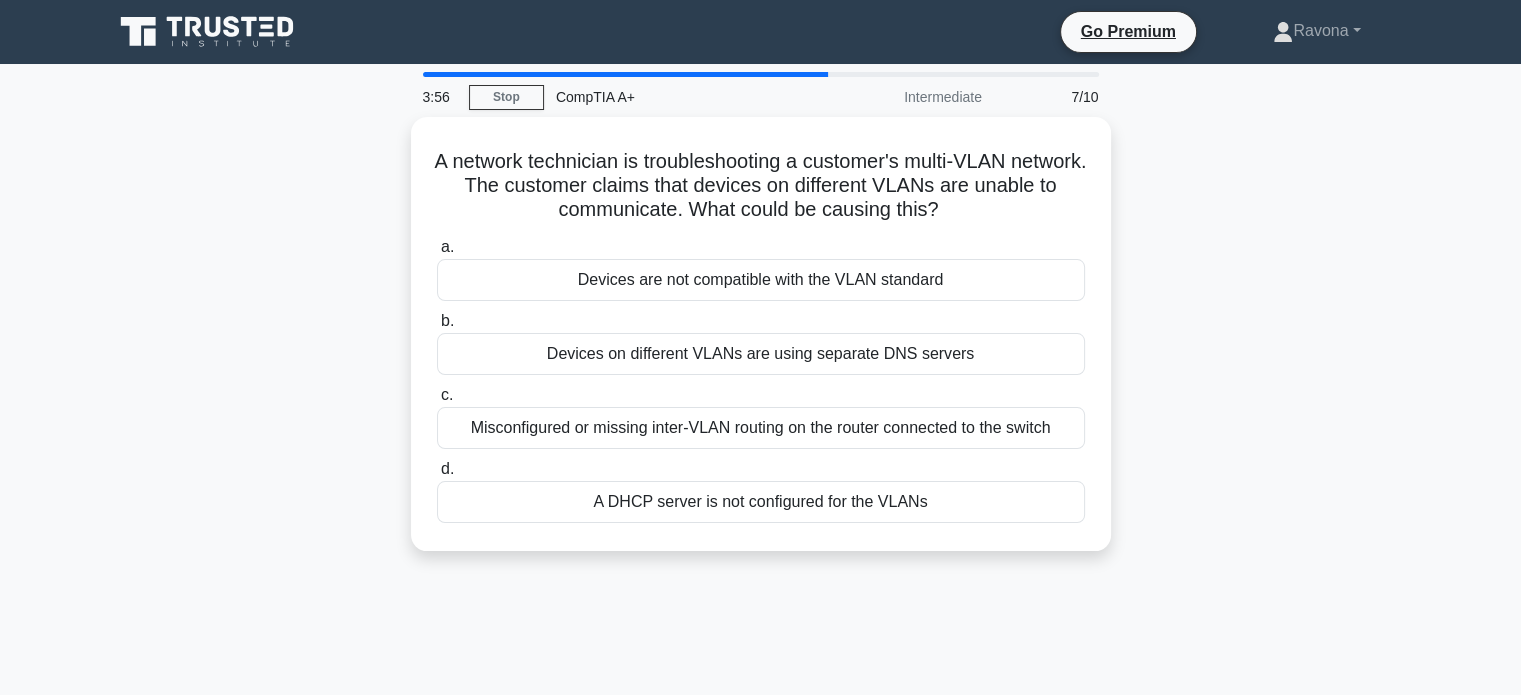 click on "3:56
Stop
CompTIA A+
Intermediate
7/10
A network technician is troubleshooting a customer's multi-VLAN network. The customer claims that devices on different VLANs are unable to communicate. What could be causing this?
.spinner_0XTQ{transform-origin:center;animation:spinner_y6GP .75s linear infinite}@keyframes spinner_y6GP{100%{transform:rotate(360deg)}}
a.
b. c. d." at bounding box center (761, 572) 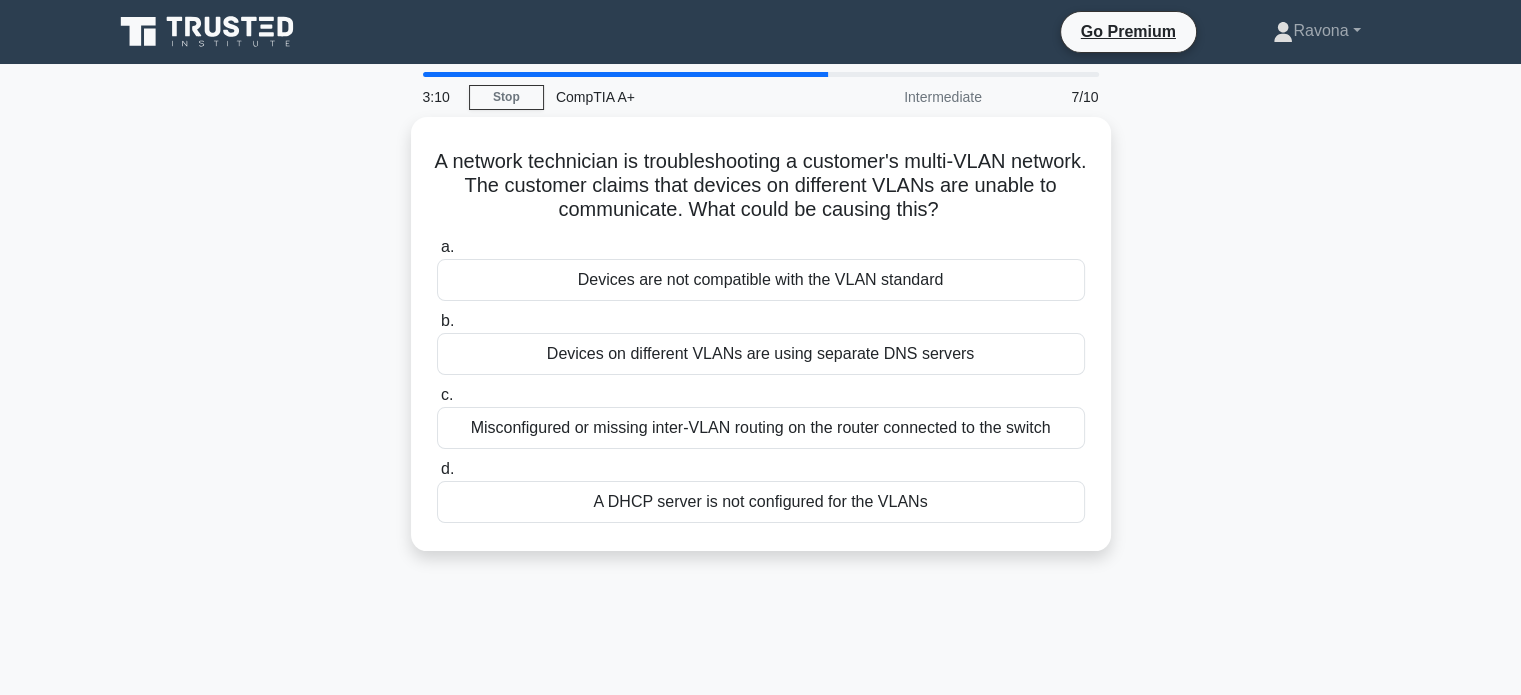 click on "A network technician is troubleshooting a customer's multi-VLAN network. The customer claims that devices on different VLANs are unable to communicate. What could be causing this?
.spinner_0XTQ{transform-origin:center;animation:spinner_y6GP .75s linear infinite}@keyframes spinner_y6GP{100%{transform:rotate(360deg)}}
a.
Devices are not compatible with the VLAN standard" at bounding box center [761, 346] 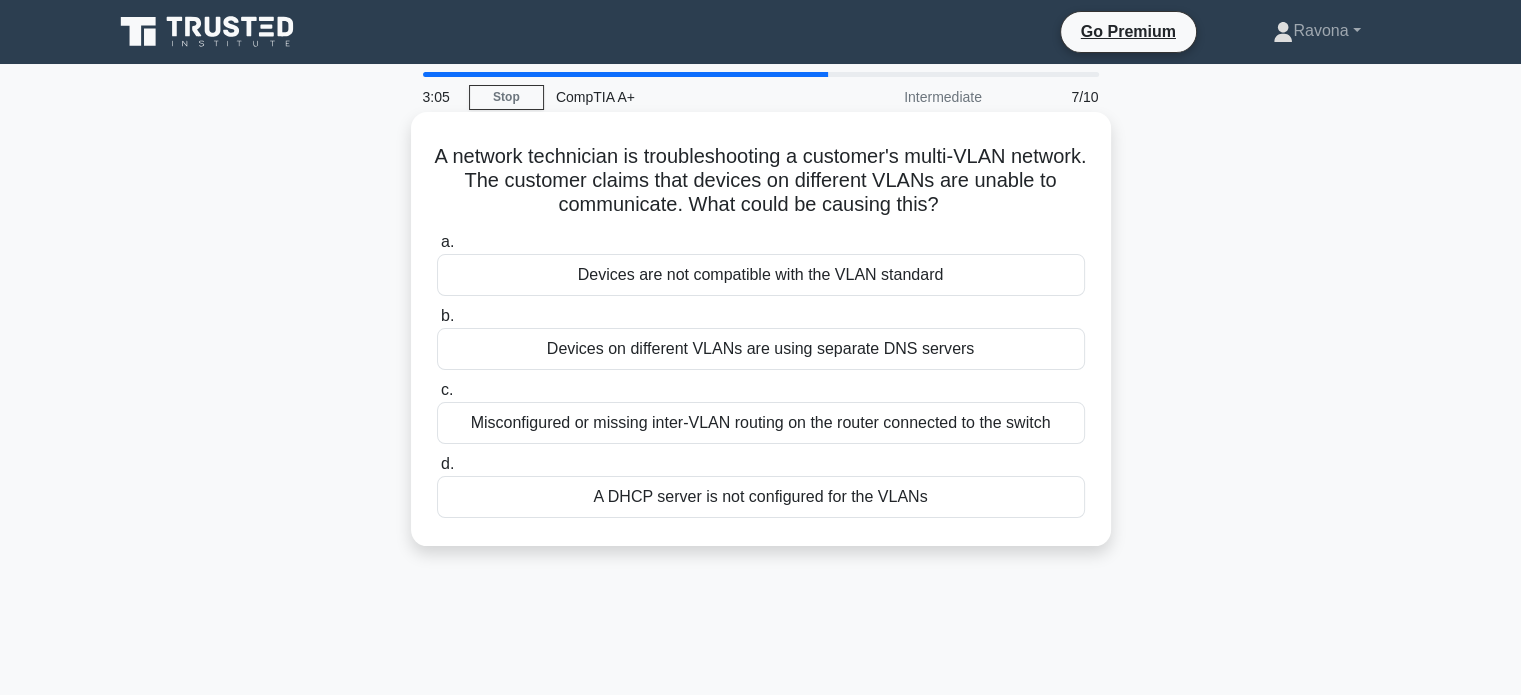 click on "Misconfigured or missing inter-VLAN routing on the router connected to the switch" at bounding box center [761, 423] 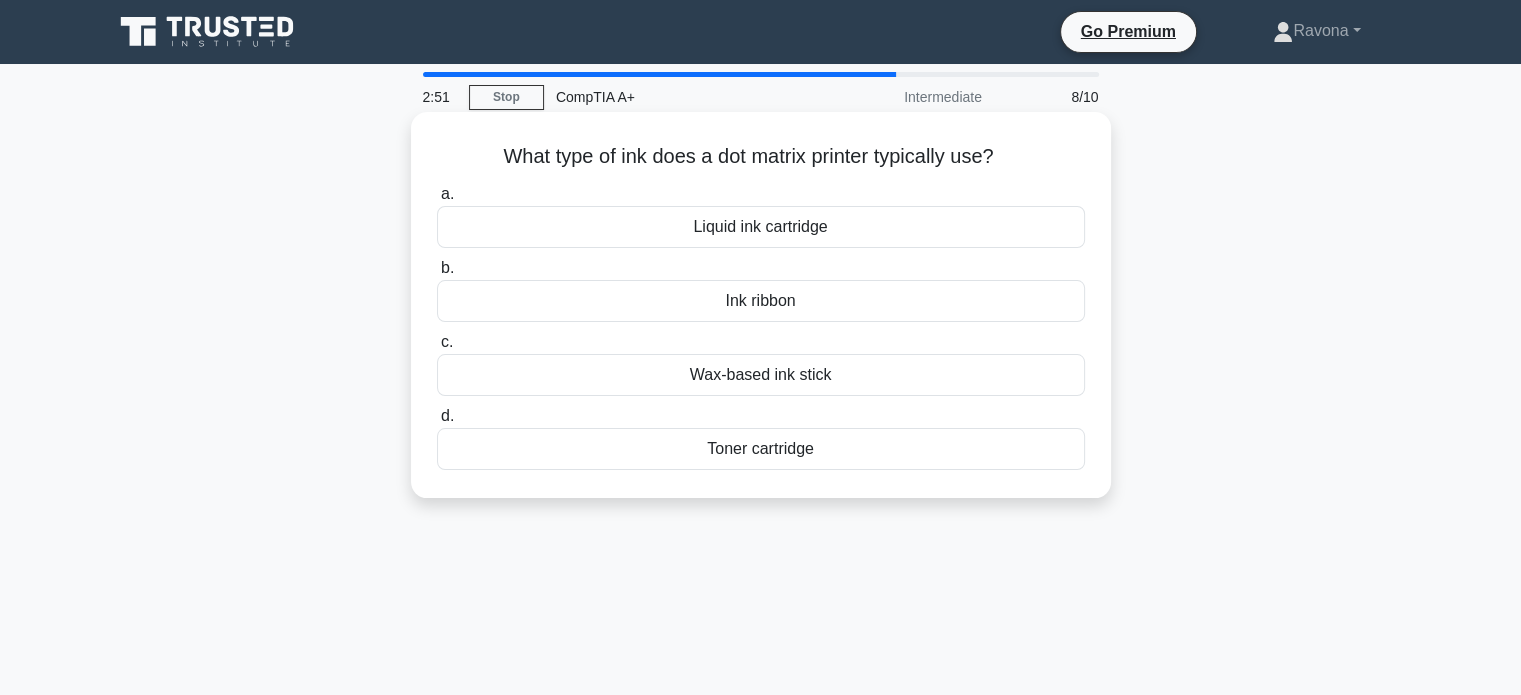 click on "Liquid ink cartridge" at bounding box center (761, 227) 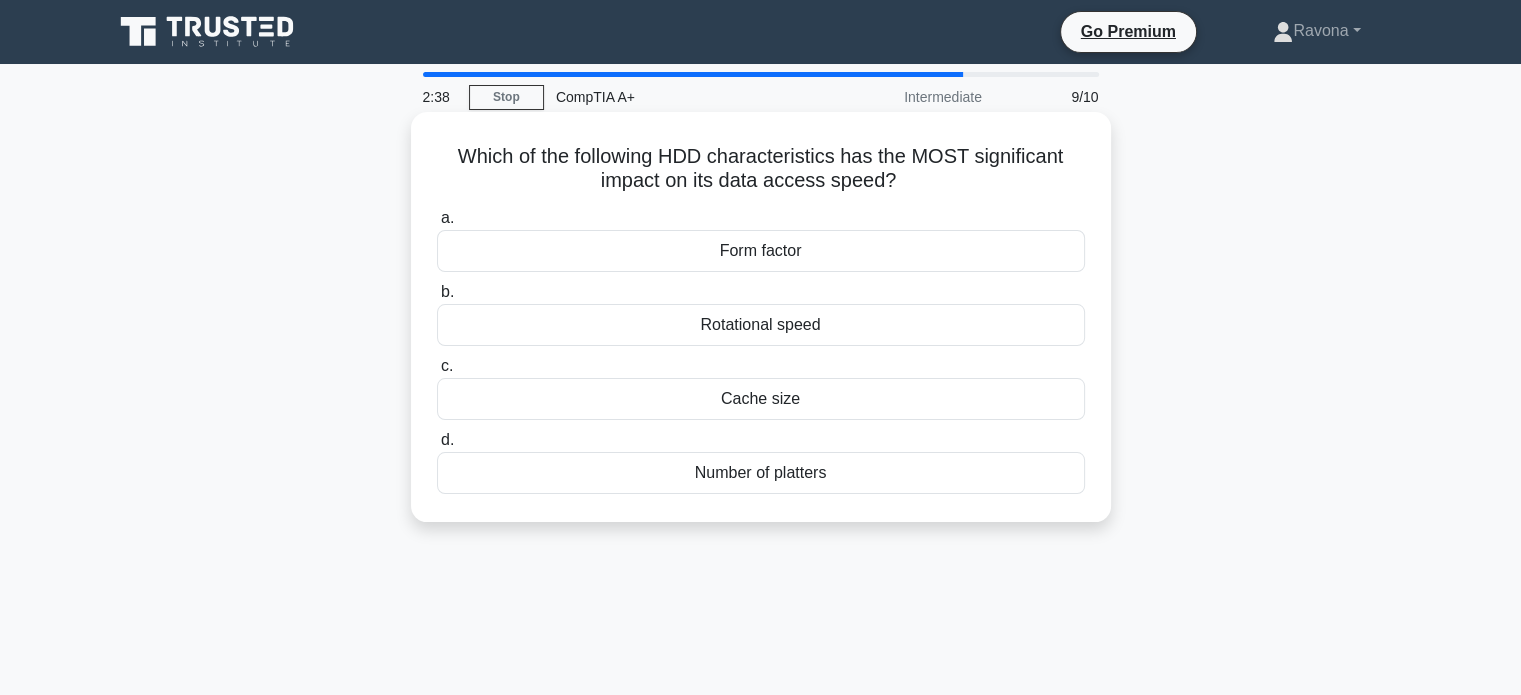 click on "Rotational speed" at bounding box center [761, 325] 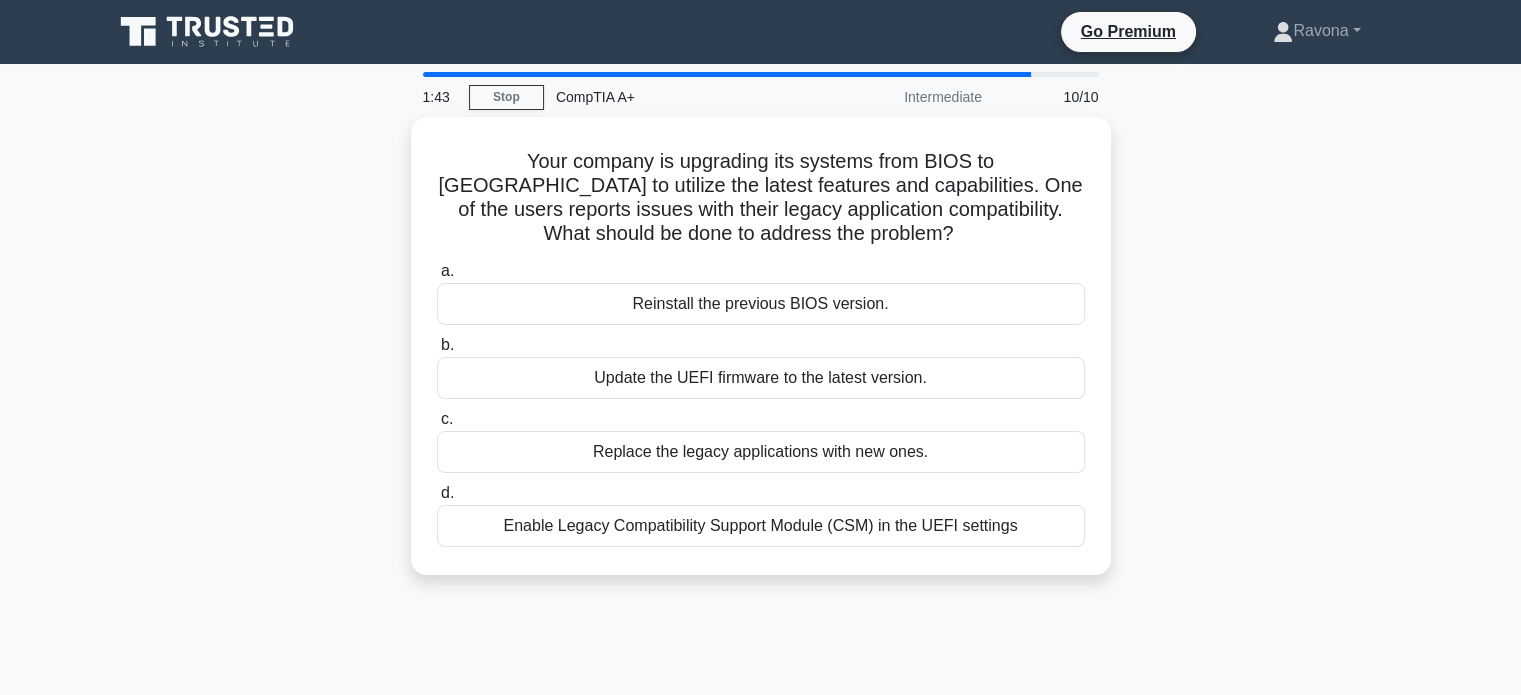 click on "Your company is upgrading its systems from BIOS to UEFI to utilize the latest features and capabilities. One of the users reports issues with their legacy application compatibility. What should be done to address the problem?
.spinner_0XTQ{transform-origin:center;animation:spinner_y6GP .75s linear infinite}@keyframes spinner_y6GP{100%{transform:rotate(360deg)}}
a.
b. c. d." at bounding box center [761, 358] 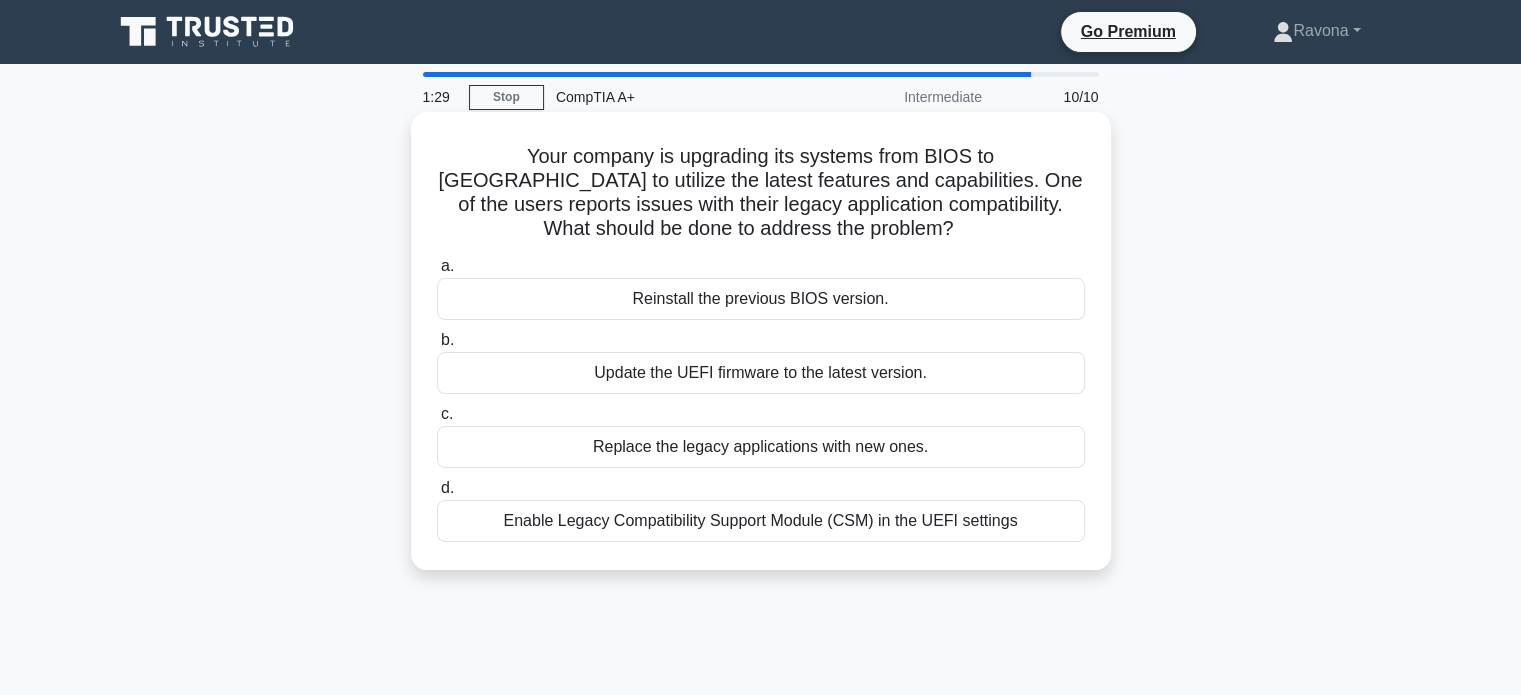 click on "Enable Legacy Compatibility Support Module (CSM) in the UEFI settings" at bounding box center [761, 521] 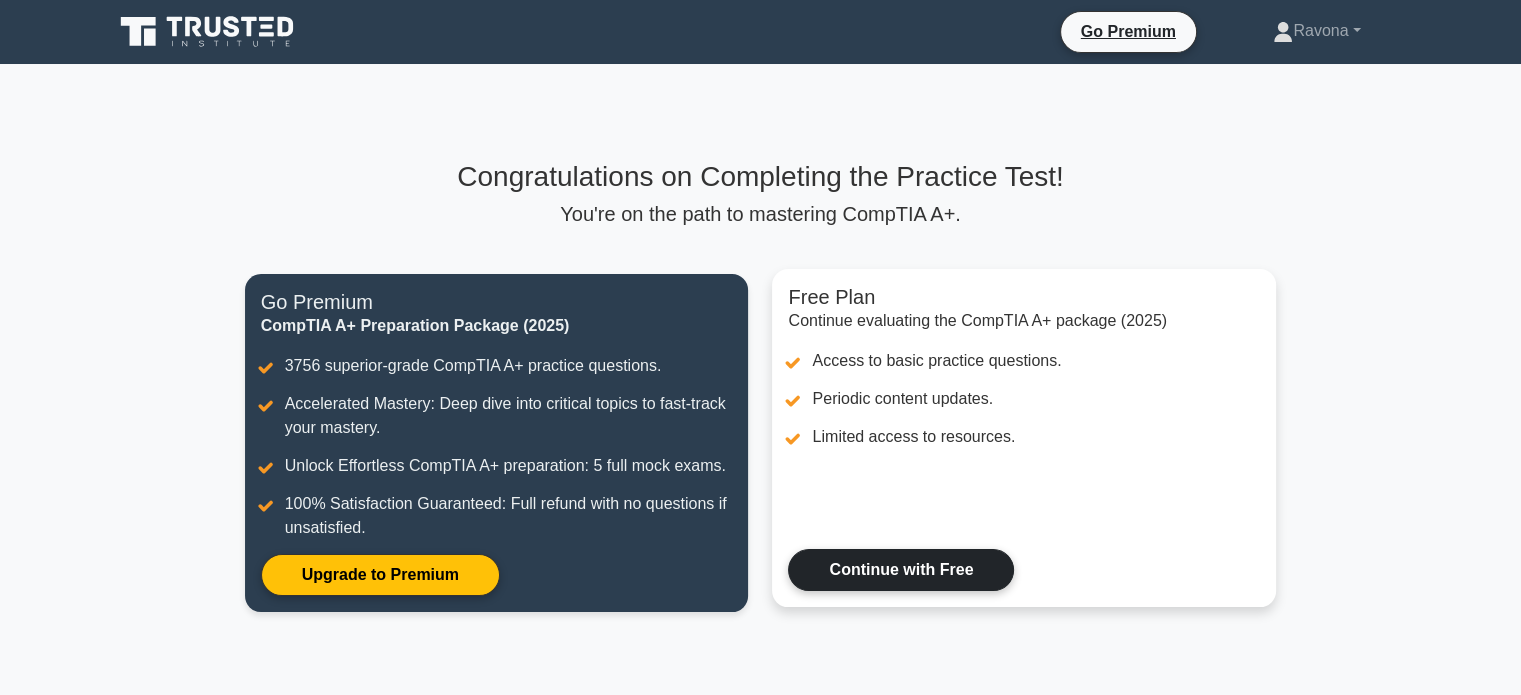 scroll, scrollTop: 257, scrollLeft: 0, axis: vertical 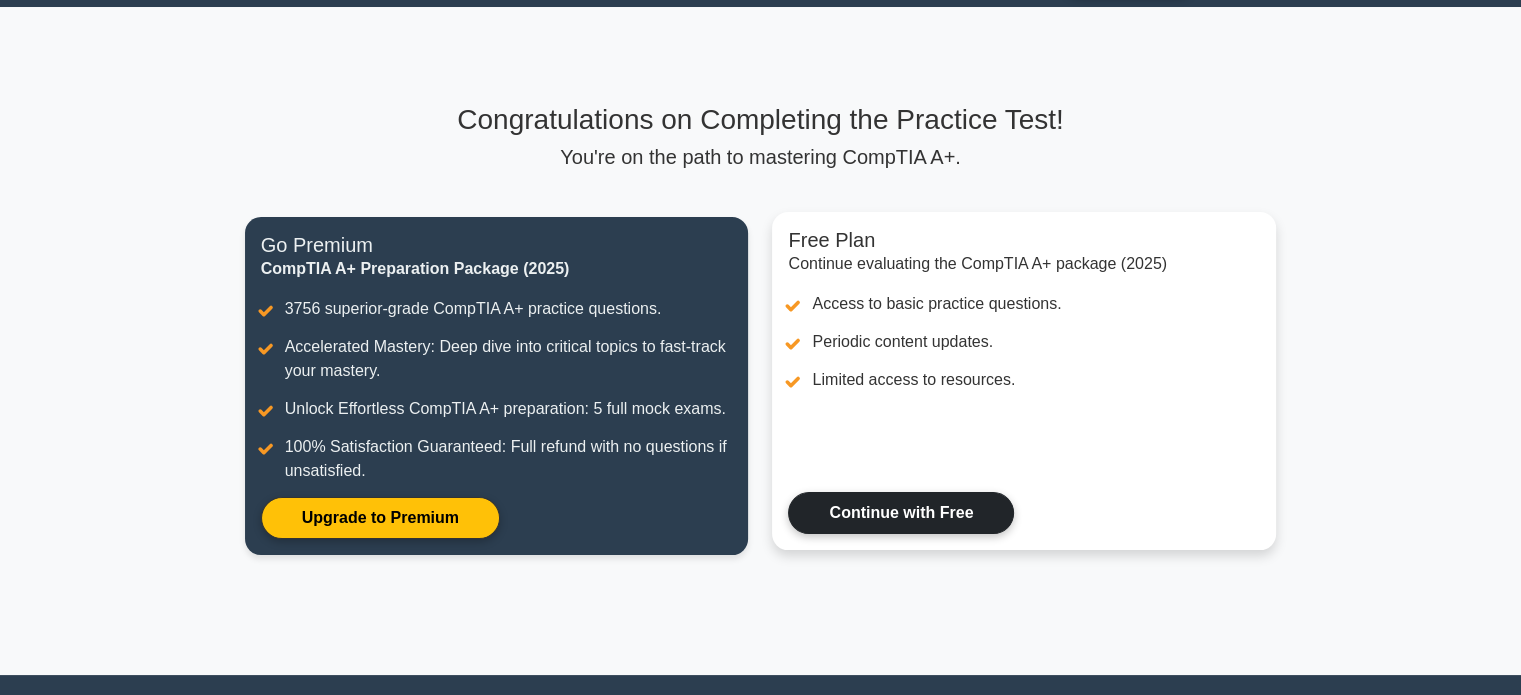 click on "Continue with Free" at bounding box center [901, 513] 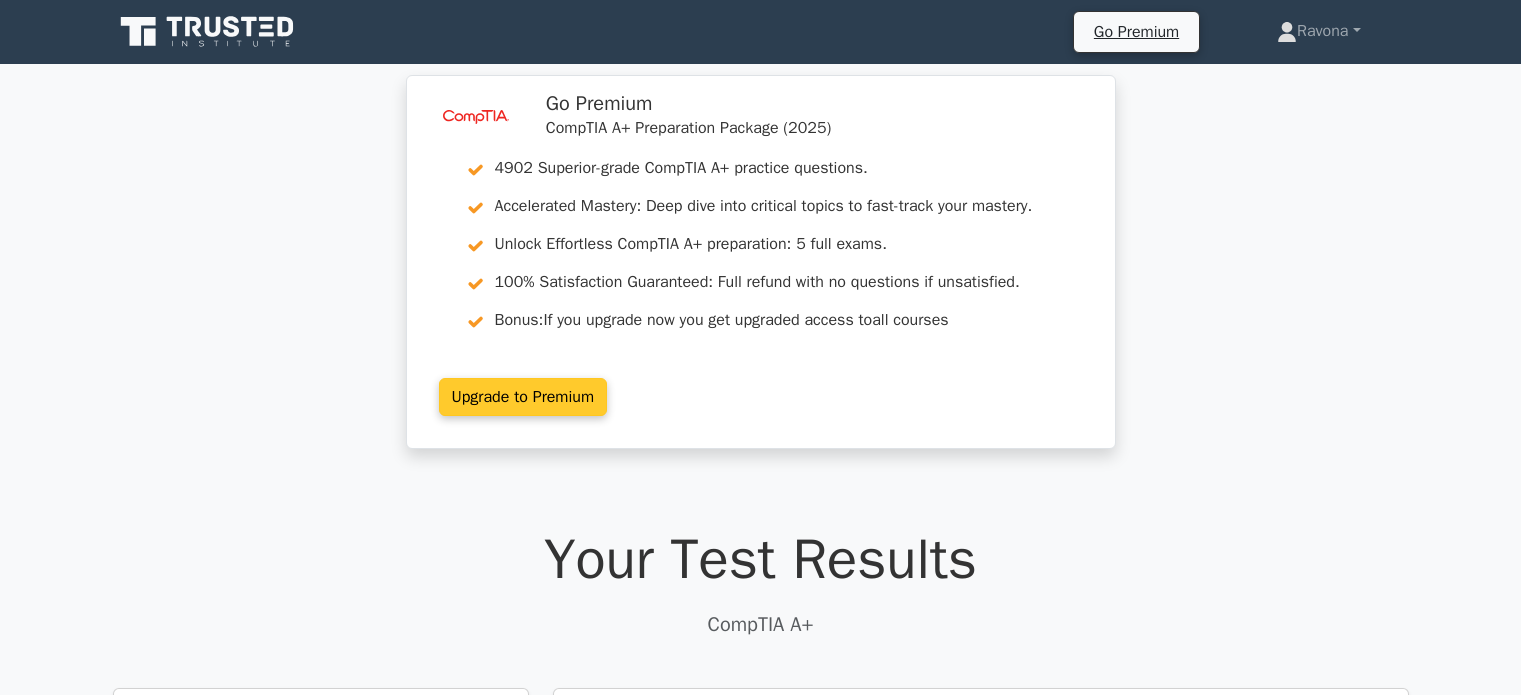scroll, scrollTop: 0, scrollLeft: 0, axis: both 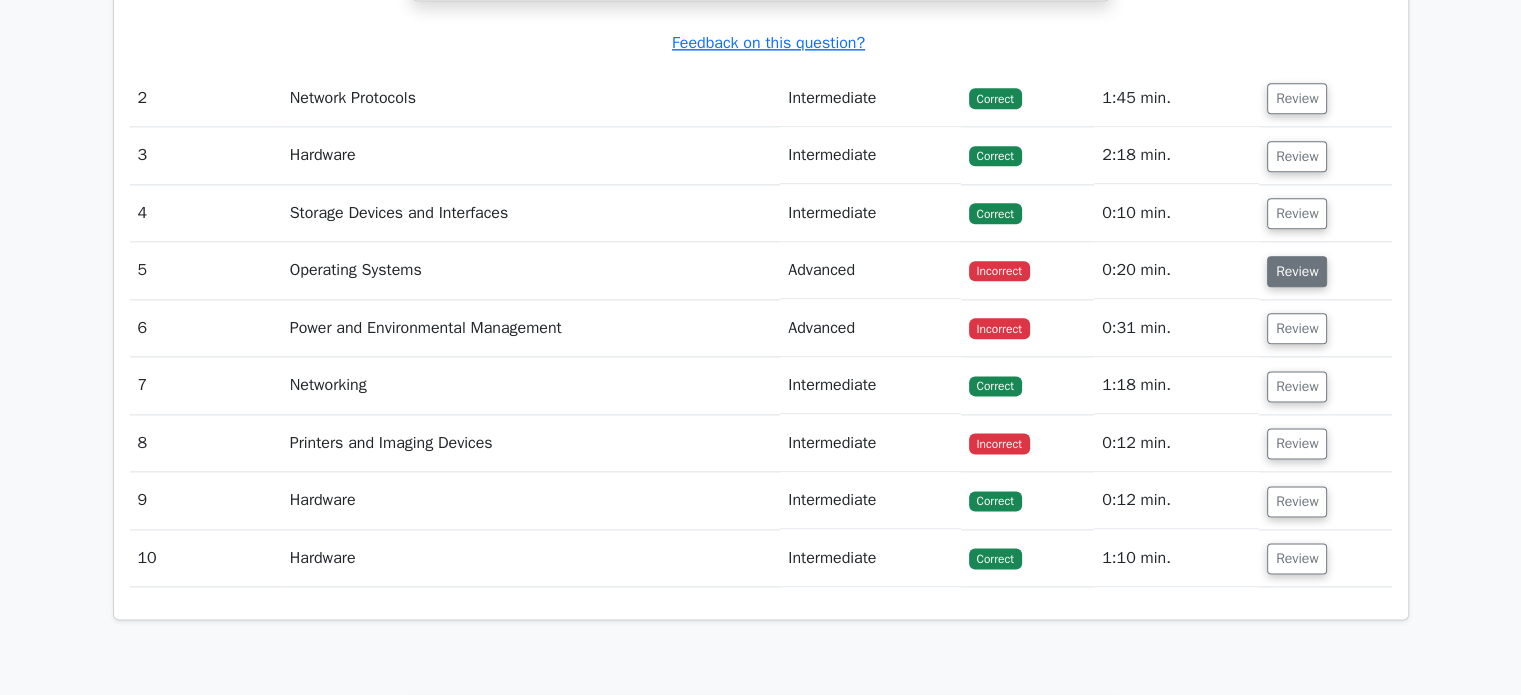 click on "Review" at bounding box center [1297, 271] 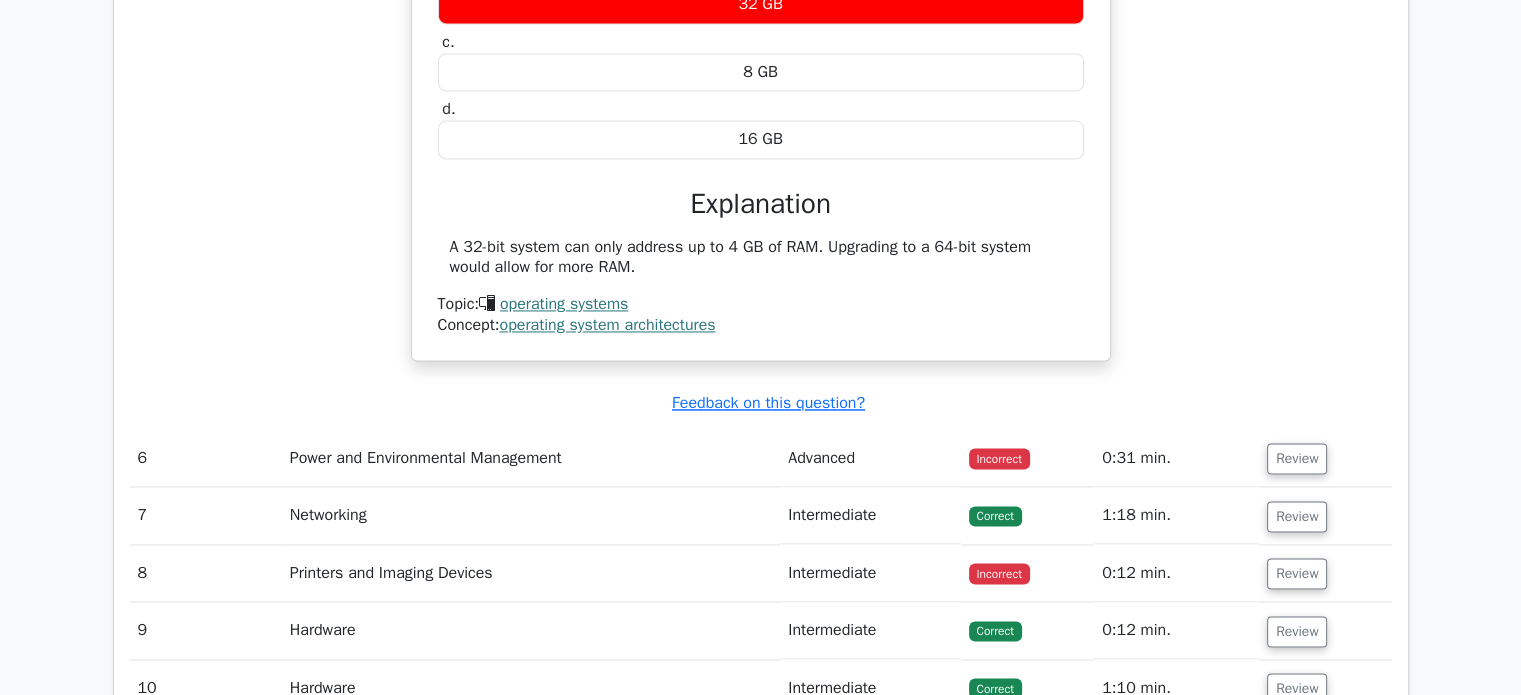scroll, scrollTop: 3200, scrollLeft: 0, axis: vertical 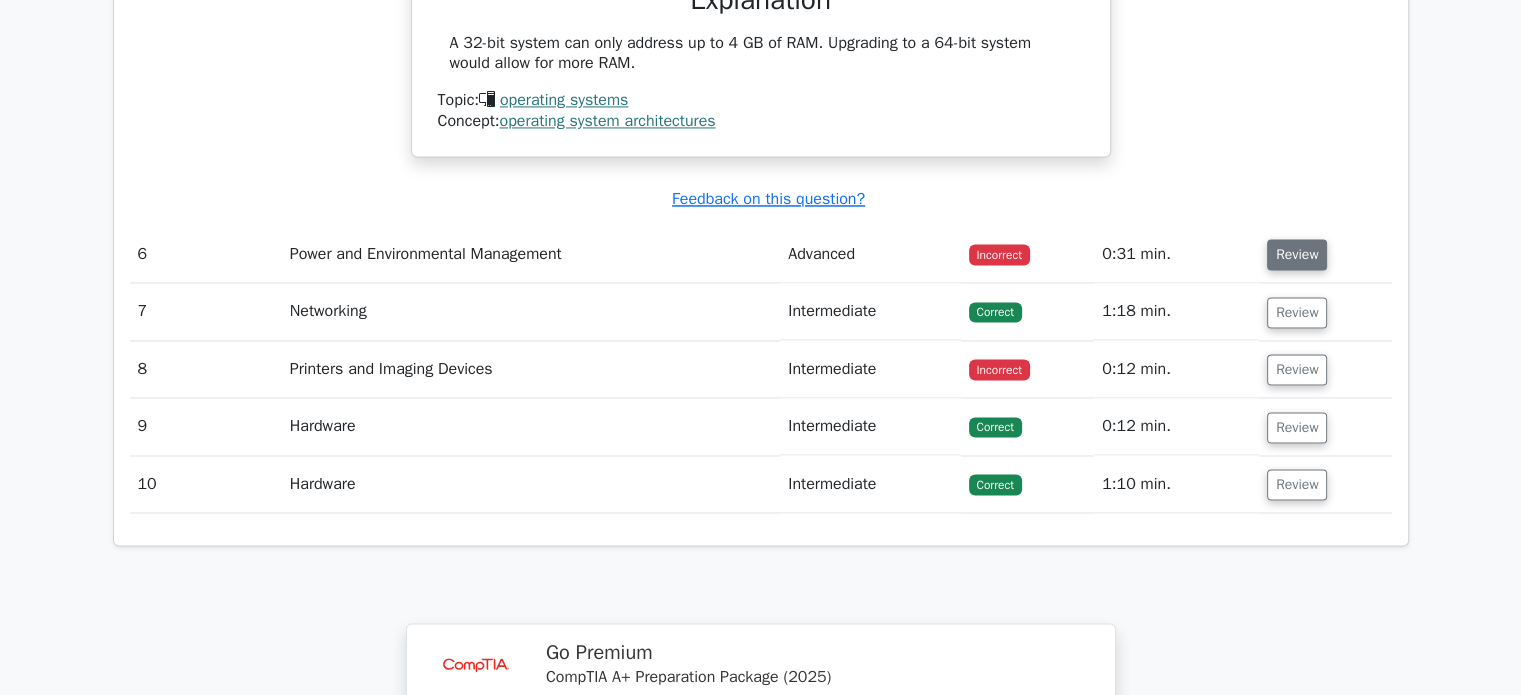 click on "Review" at bounding box center [1297, 254] 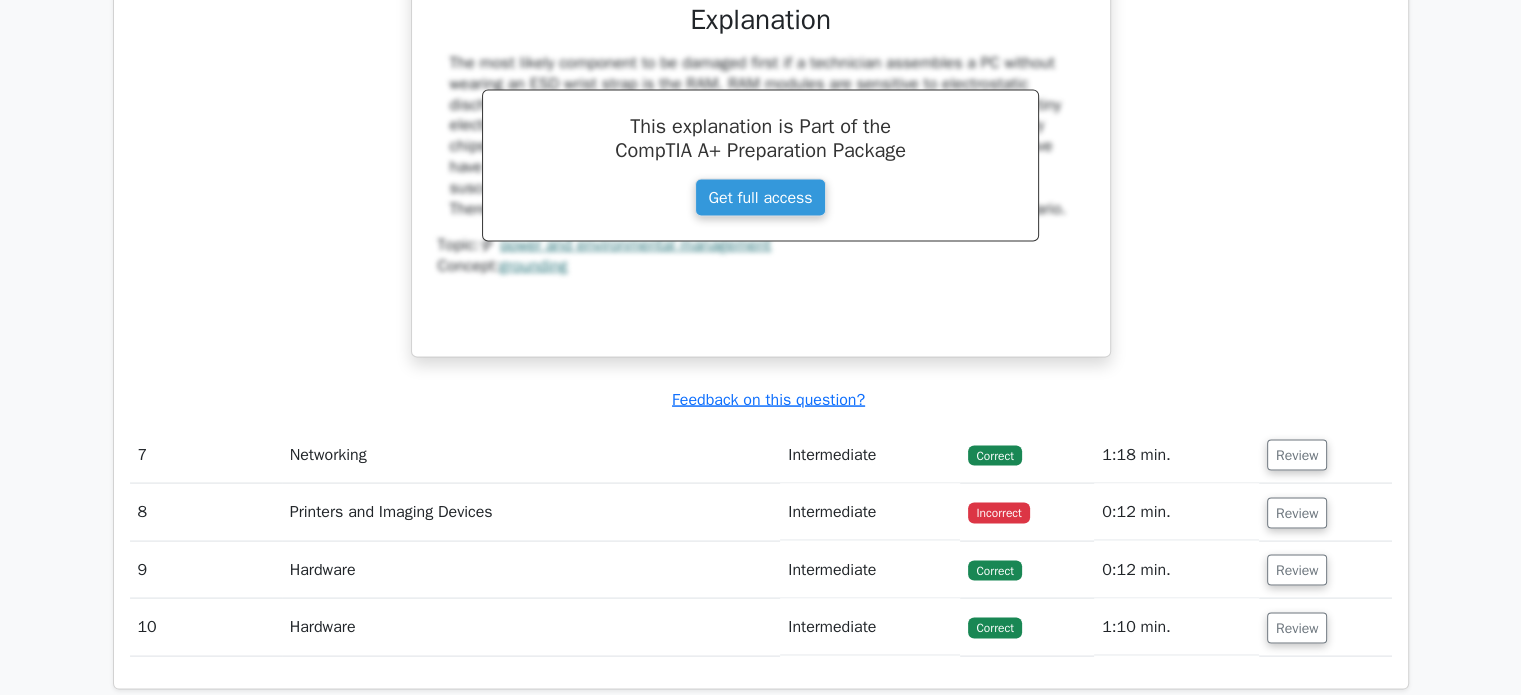 scroll, scrollTop: 4100, scrollLeft: 0, axis: vertical 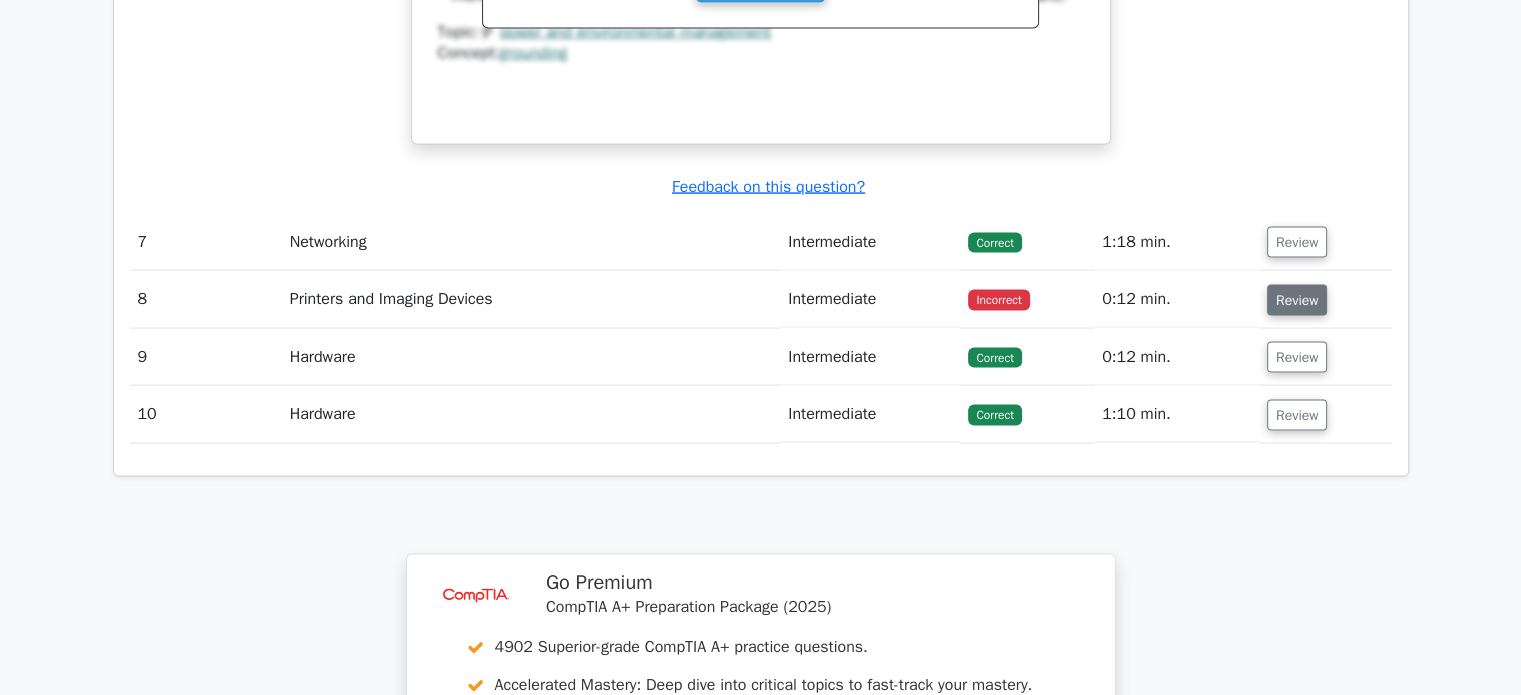 click on "Review" at bounding box center (1297, 300) 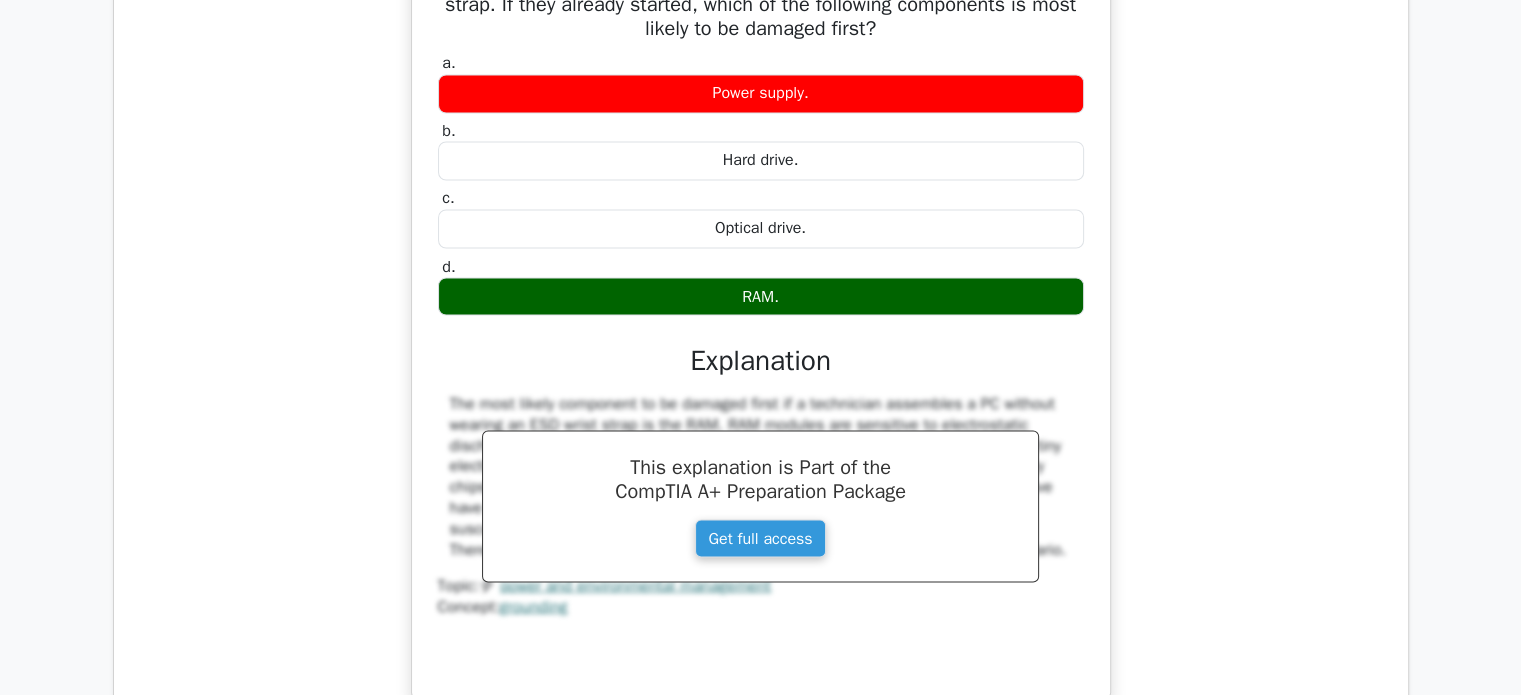 scroll, scrollTop: 3267, scrollLeft: 0, axis: vertical 